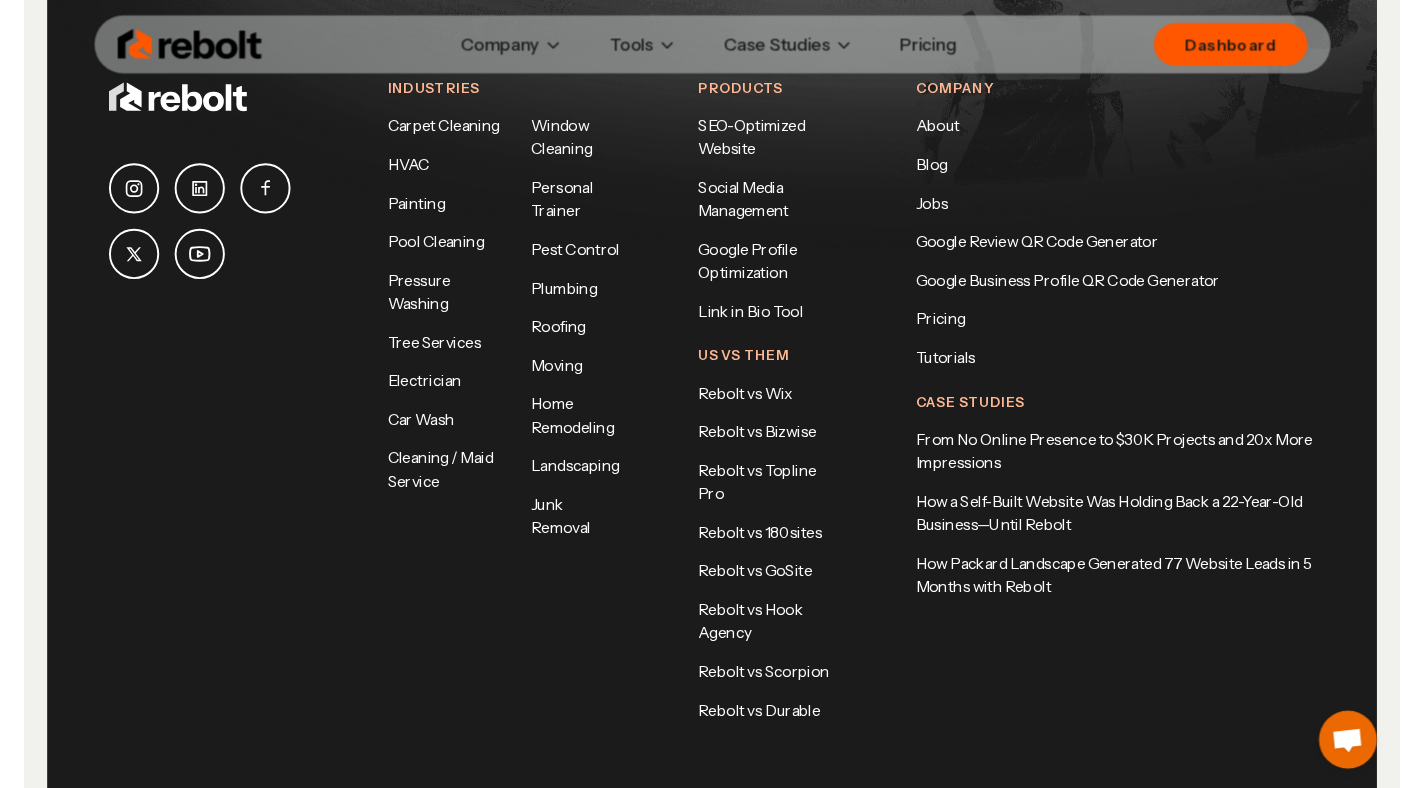 scroll, scrollTop: 9651, scrollLeft: 0, axis: vertical 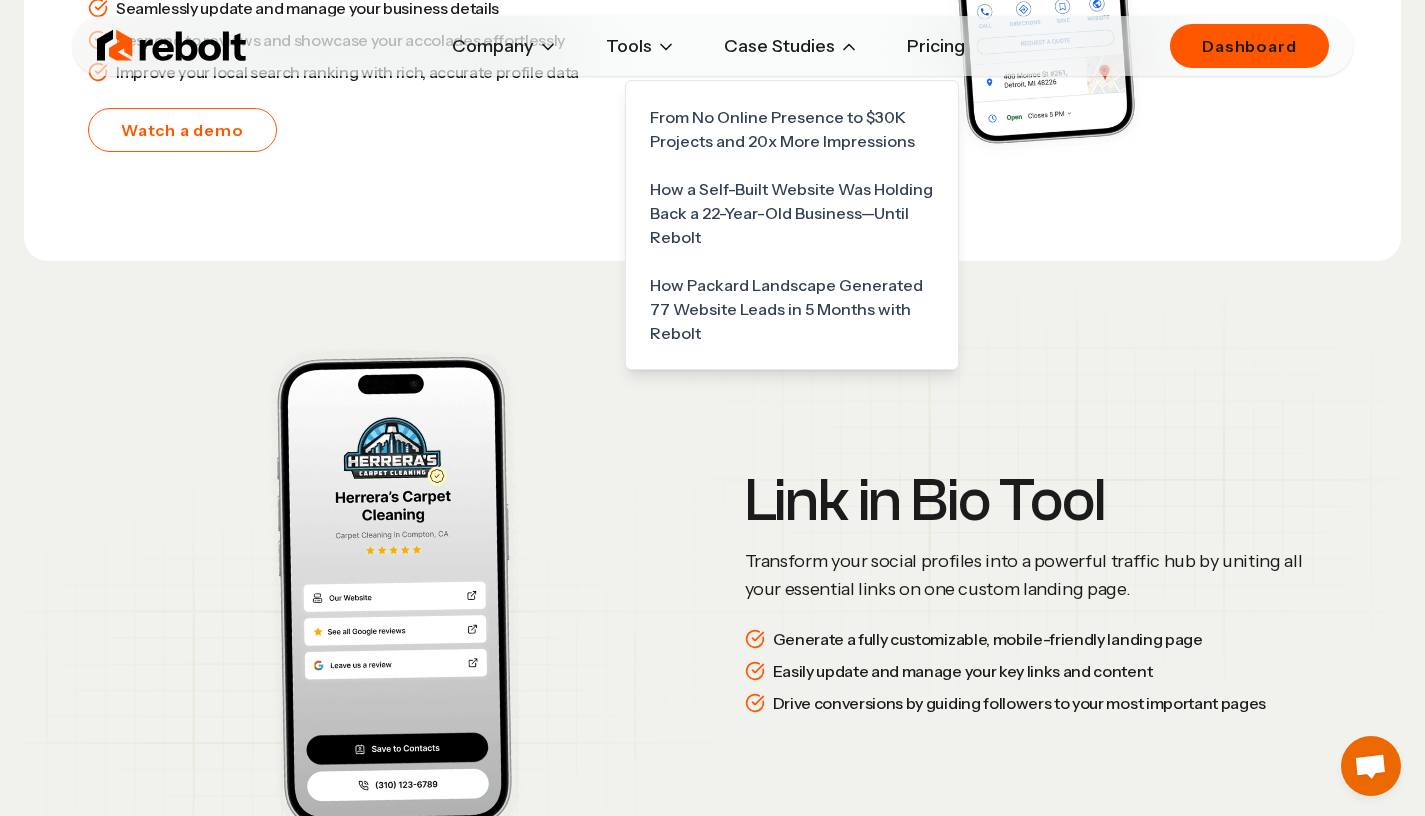 click 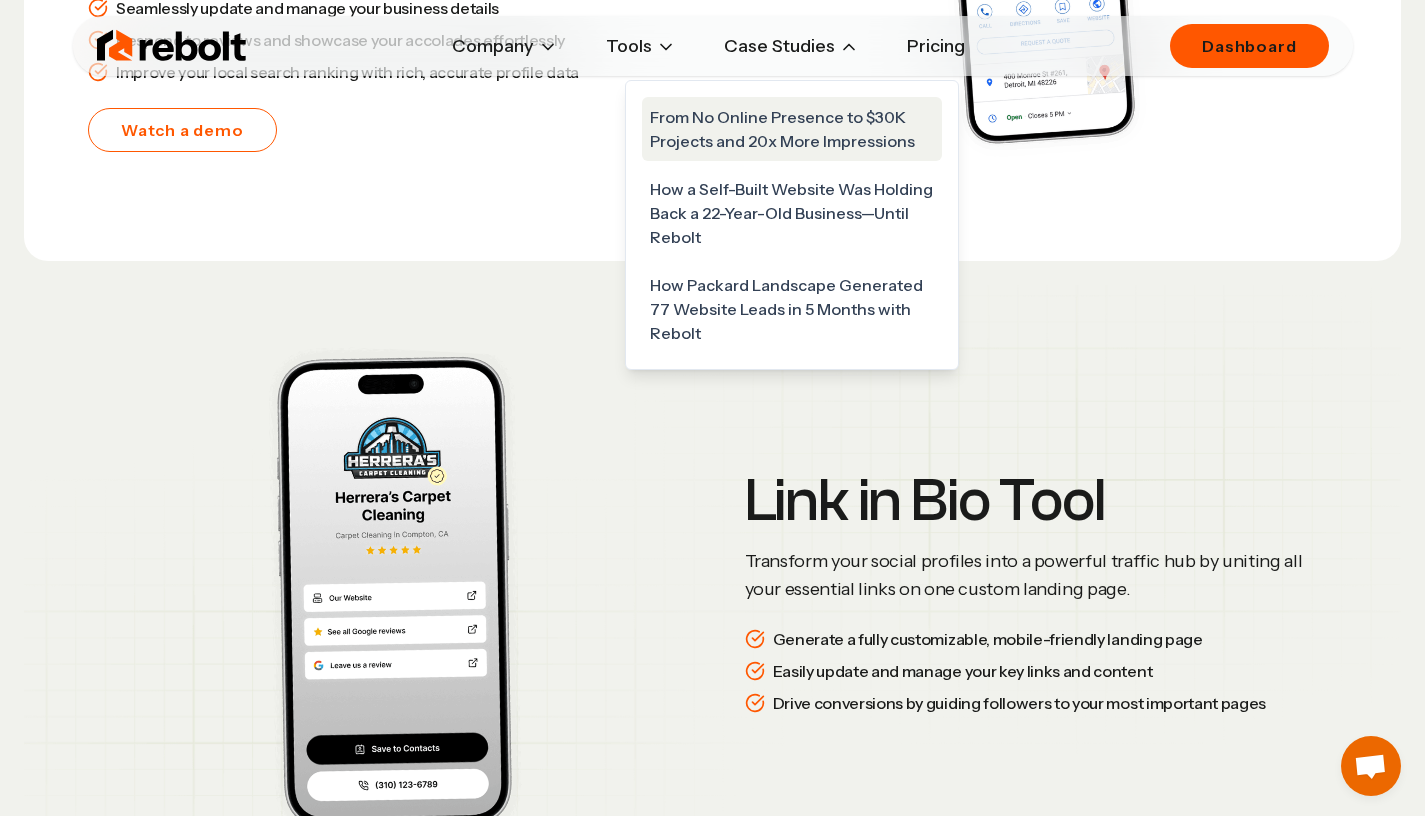 click on "From No Online Presence to $30K Projects and 20x More Impressions" at bounding box center [792, 129] 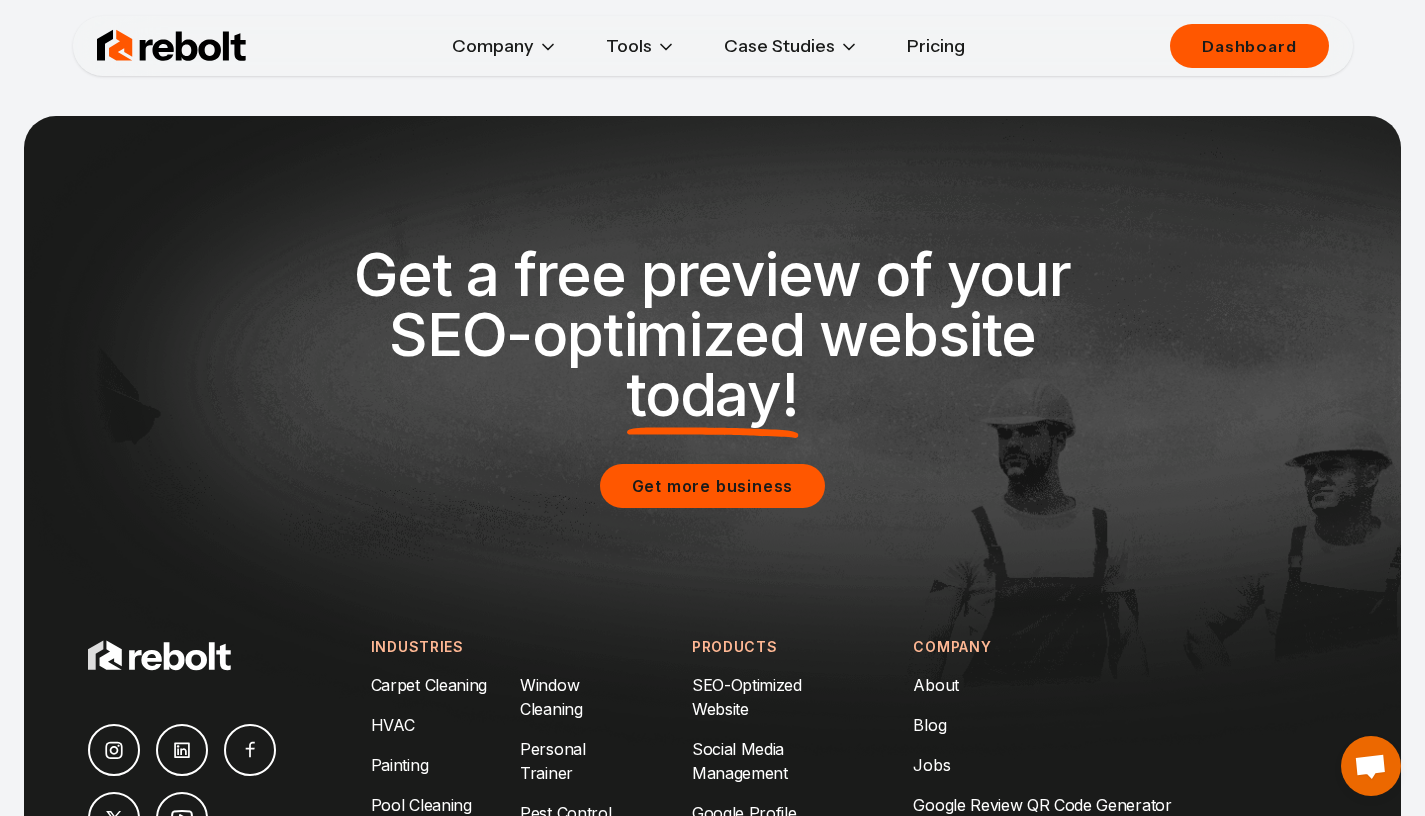 scroll, scrollTop: 4259, scrollLeft: 0, axis: vertical 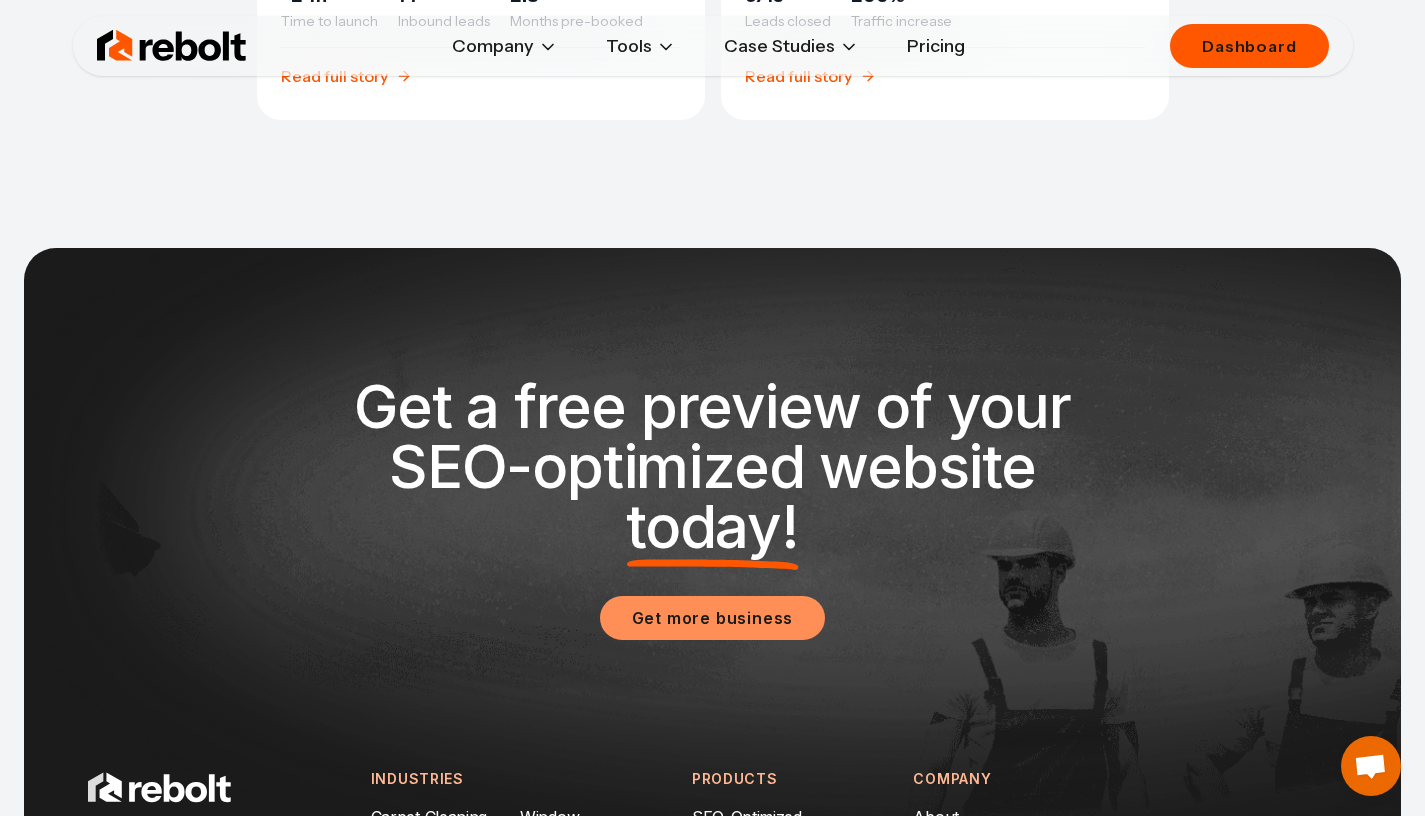 click on "Get more business" at bounding box center [713, 618] 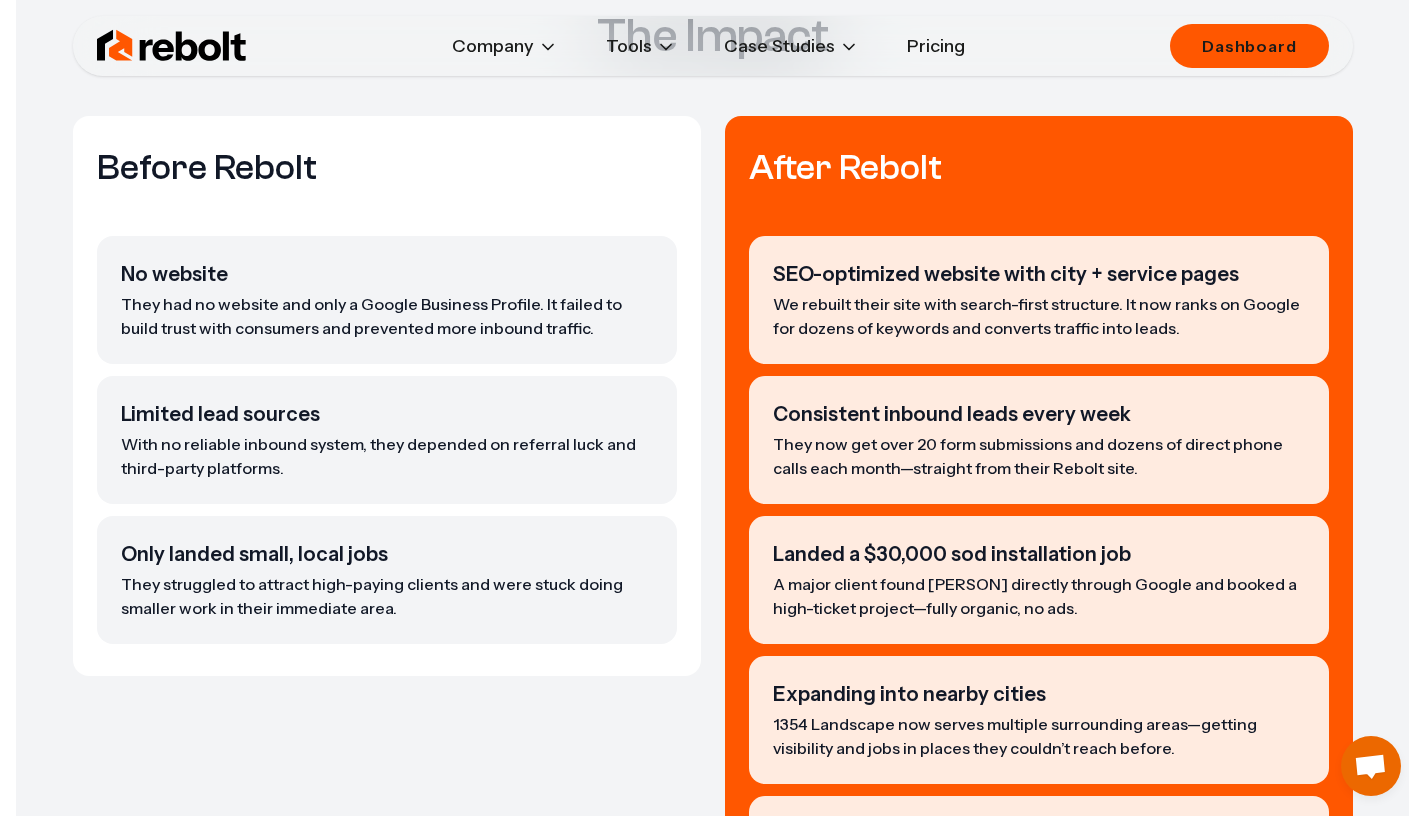 scroll, scrollTop: 63, scrollLeft: 0, axis: vertical 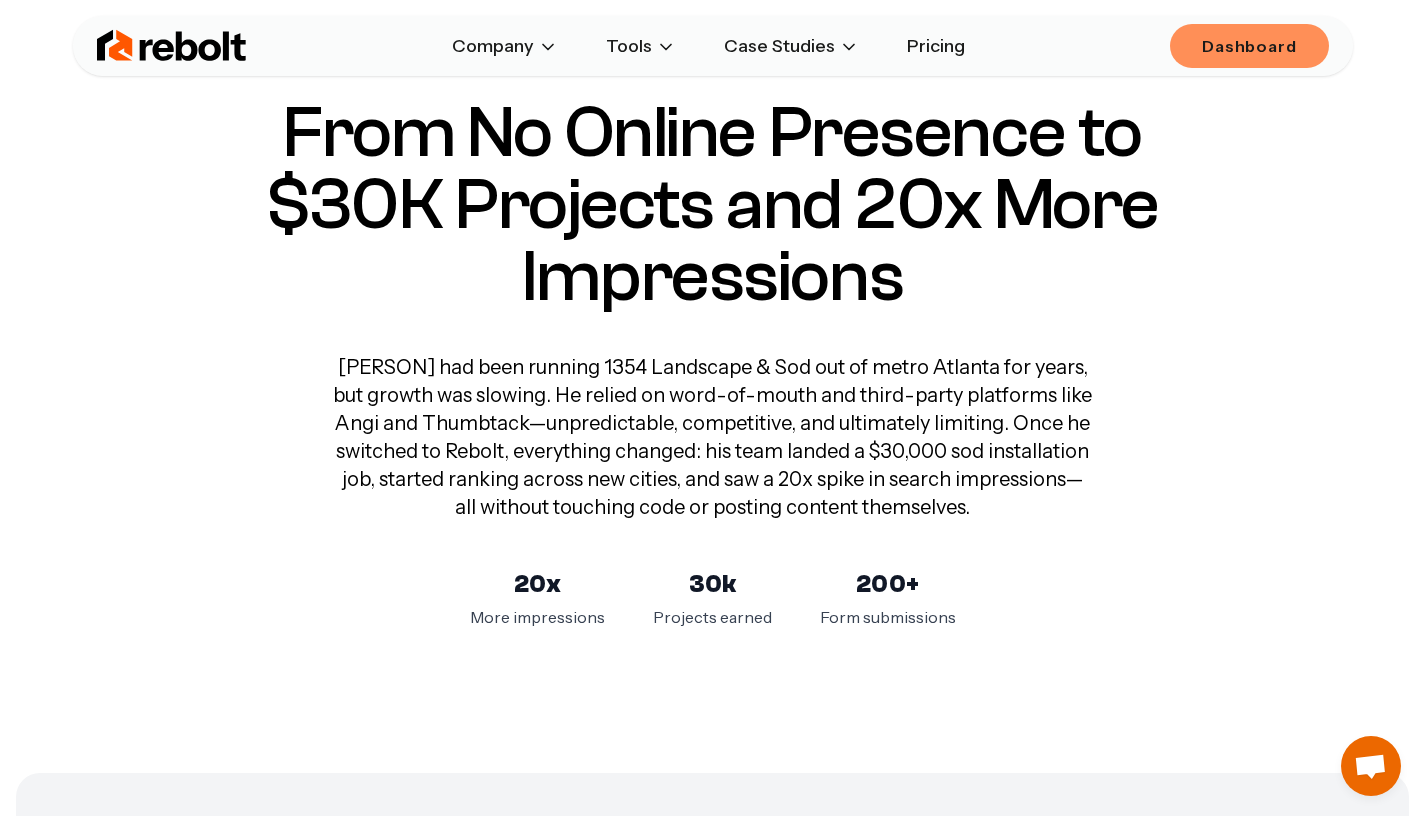 click on "Dashboard" at bounding box center [1249, 46] 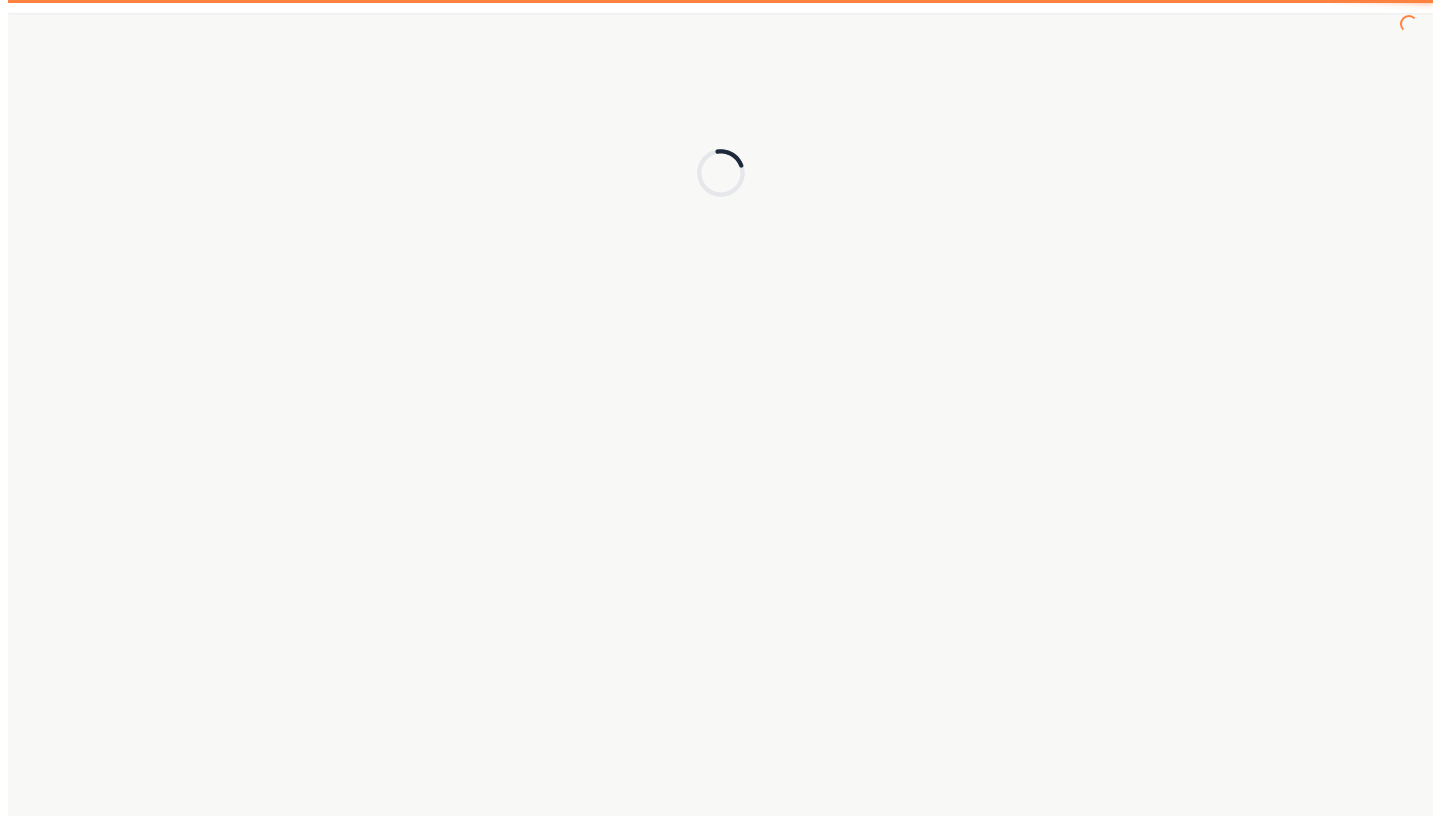 scroll, scrollTop: 0, scrollLeft: 0, axis: both 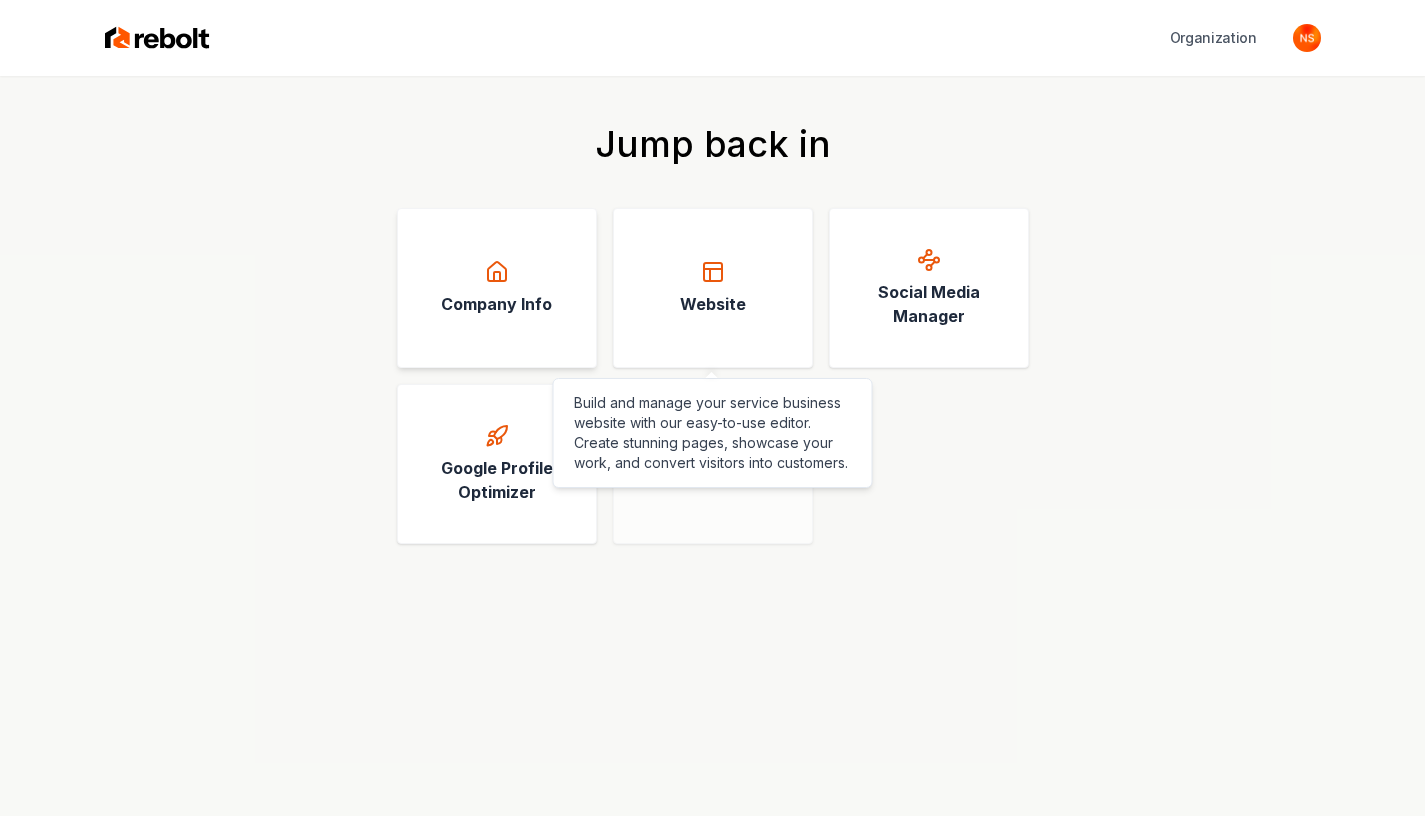 click on "Company Info" at bounding box center (496, 304) 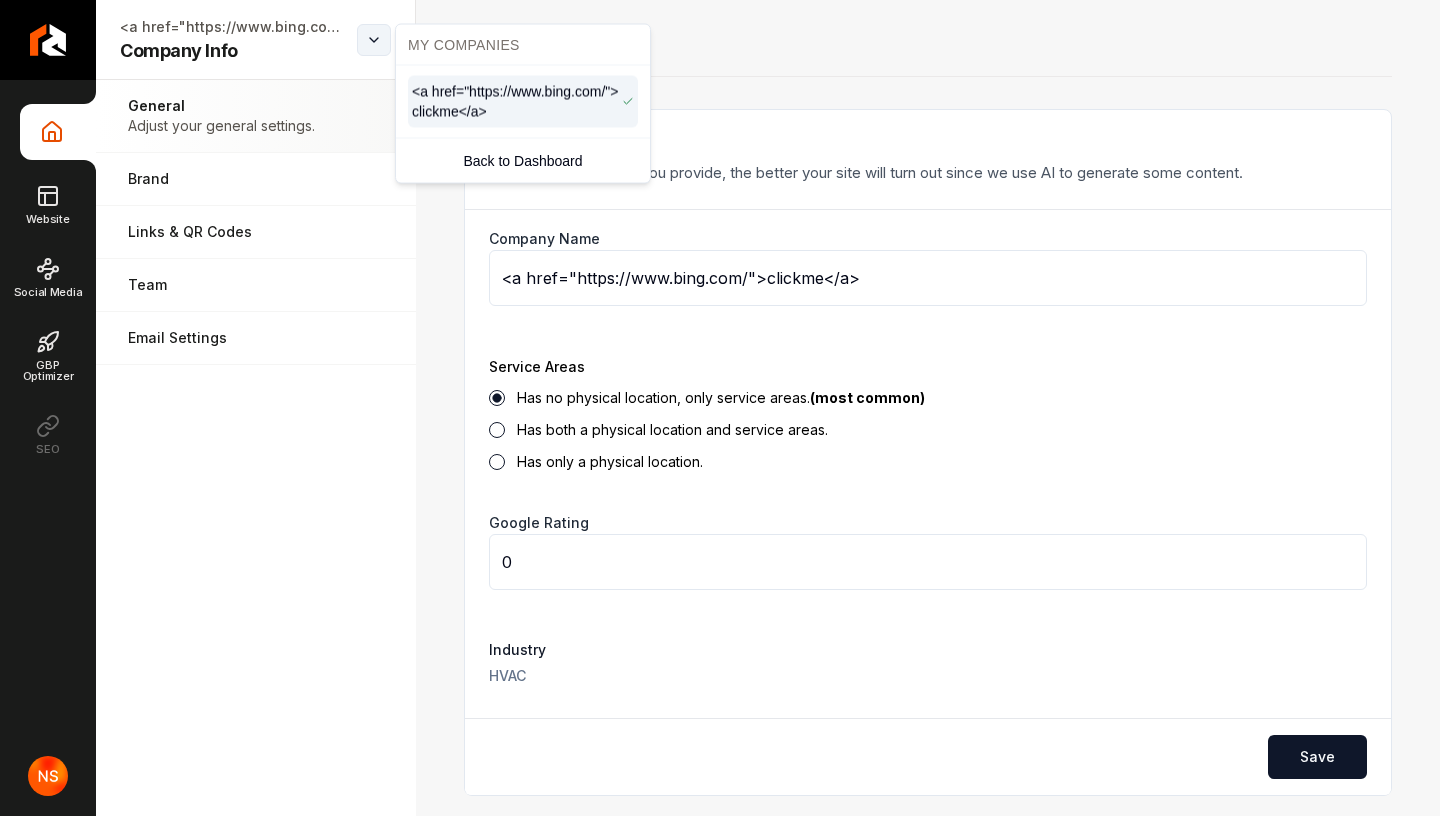 click on "Company Info Website Social Media GBP Optimizer SEO <a href="https://www.bing.com/">clickme</a> Company Info Open menu <a href="https://www.bing.com/">clickme</a> Company Info General Adjust your general settings. Brand Manage the styles and colors of your business. Links & QR Codes Manage the links and QR codes for your business. Team Manage your team members. Email Settings Manage your email settings. General Basics The more information you provide, the better your site will turn out since we use AI to generate some content. Company Name <a href="https://www.bing.com/">clickme</a> Service Areas Has no physical location, only service areas.  (most common) Has both a physical location and service areas.  Has only a physical location. Google Rating 0 Industry HVAC Save Contact Provide essential information about your business or organization's physical location and contact details. Business Phone [PHONE] Business Email [EMAIL] Show Availability Your hours of operation will be hidden." at bounding box center [720, 408] 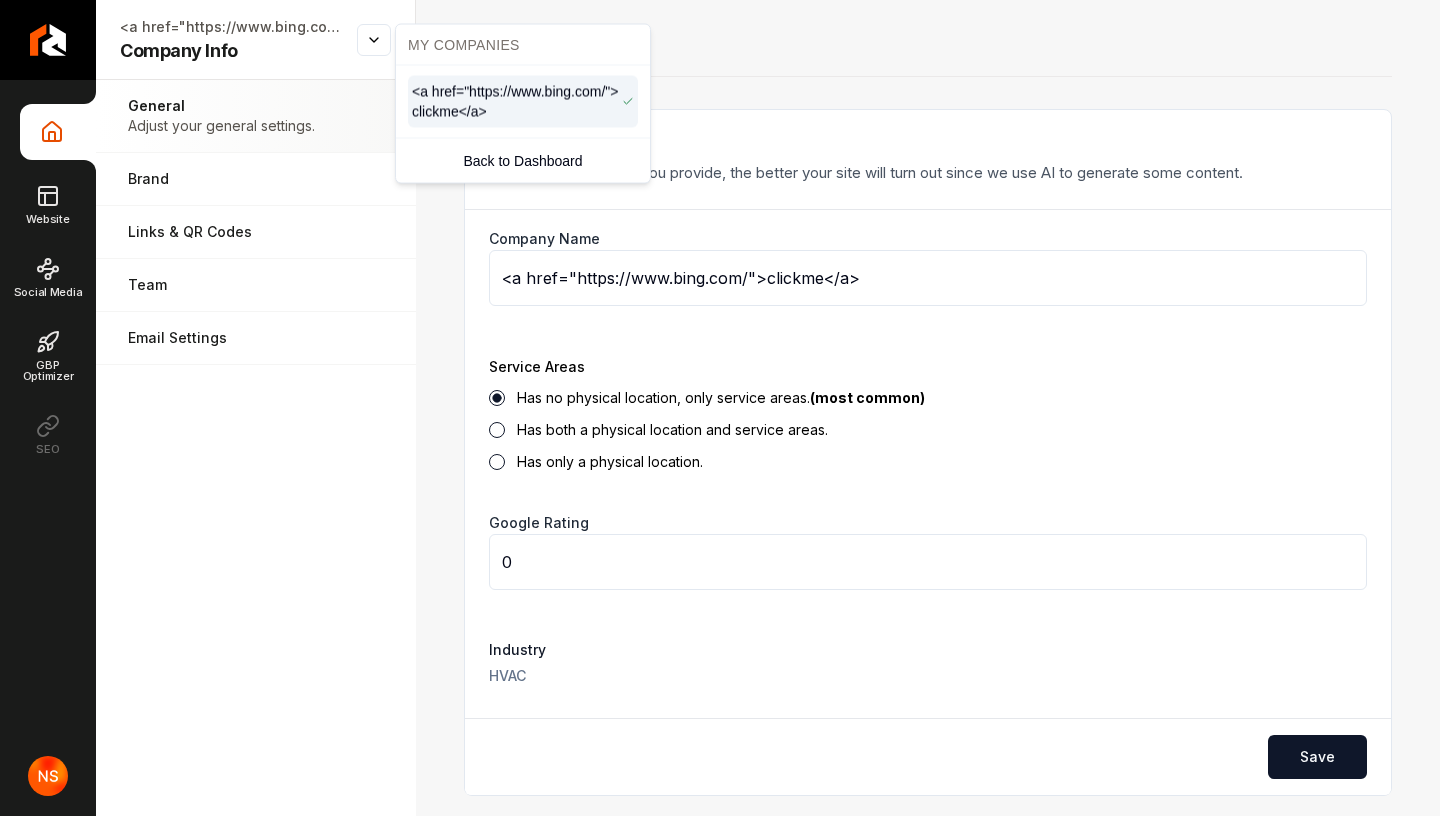 click on "Company Info Website Social Media GBP Optimizer SEO <a href="https://www.bing.com/">clickme</a> Company Info Open menu <a href="https://www.bing.com/">clickme</a> Company Info General Adjust your general settings. Brand Manage the styles and colors of your business. Links & QR Codes Manage the links and QR codes for your business. Team Manage your team members. Email Settings Manage your email settings. General Basics The more information you provide, the better your site will turn out since we use AI to generate some content. Company Name <a href="https://www.bing.com/">clickme</a> Service Areas Has no physical location, only service areas.  (most common) Has both a physical location and service areas.  Has only a physical location. Google Rating 0 Industry HVAC Save Contact Provide essential information about your business or organization's physical location and contact details. Business Phone [PHONE] Business Email [EMAIL] Show Availability Your hours of operation will be hidden." at bounding box center (720, 408) 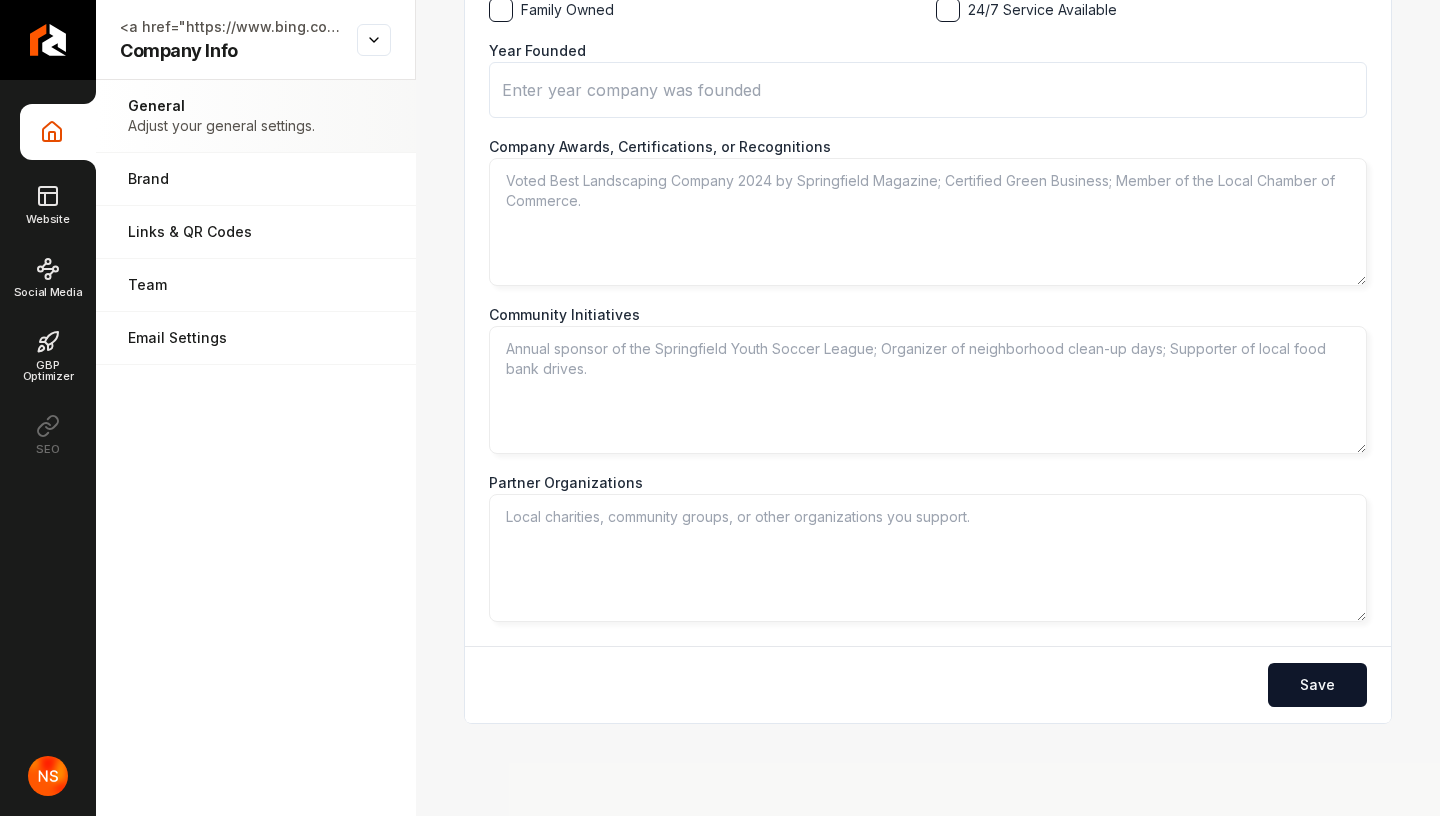 scroll, scrollTop: 2832, scrollLeft: 0, axis: vertical 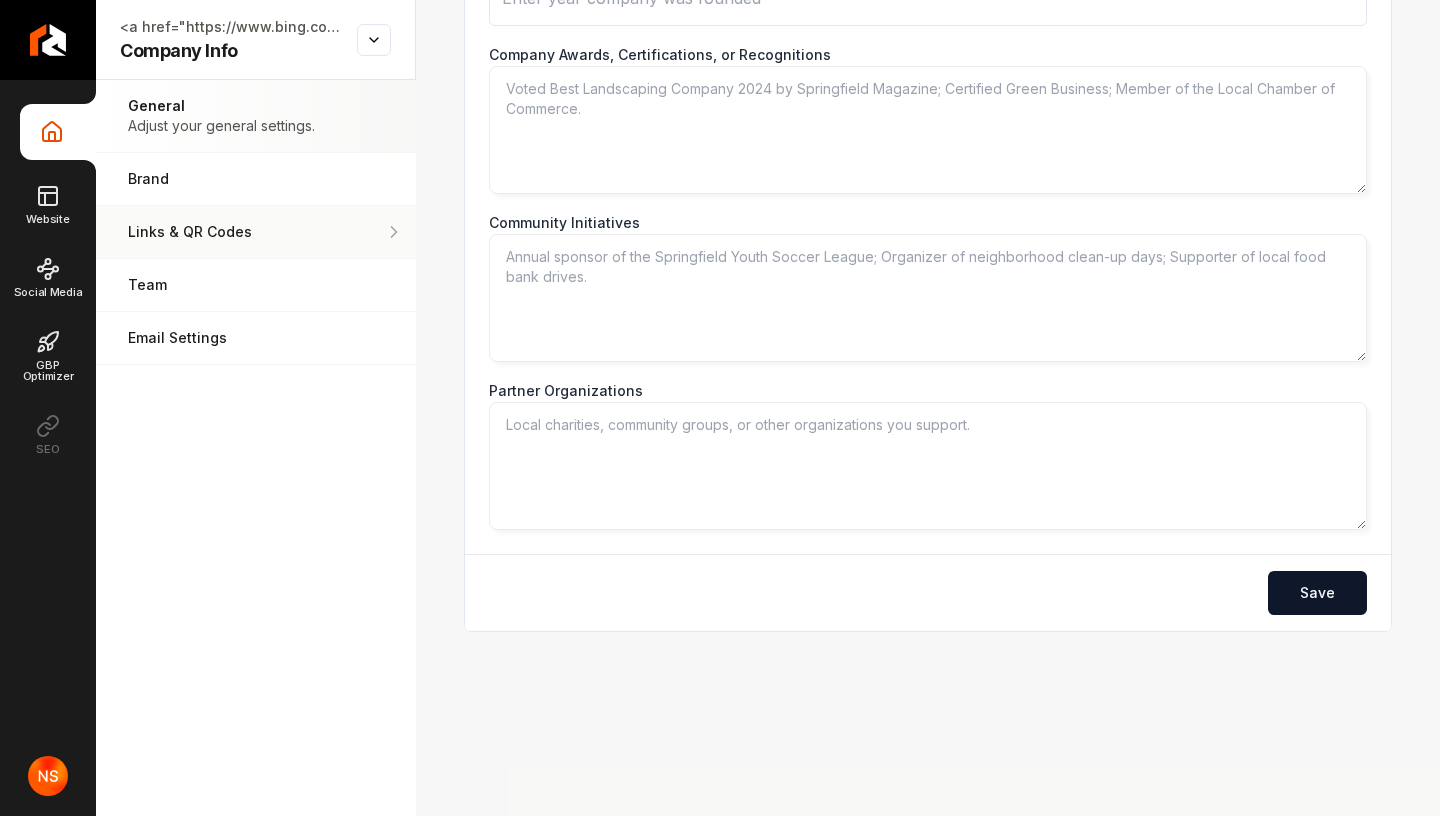 click on "Links & QR Codes Manage the links and QR codes for your business." at bounding box center [256, 232] 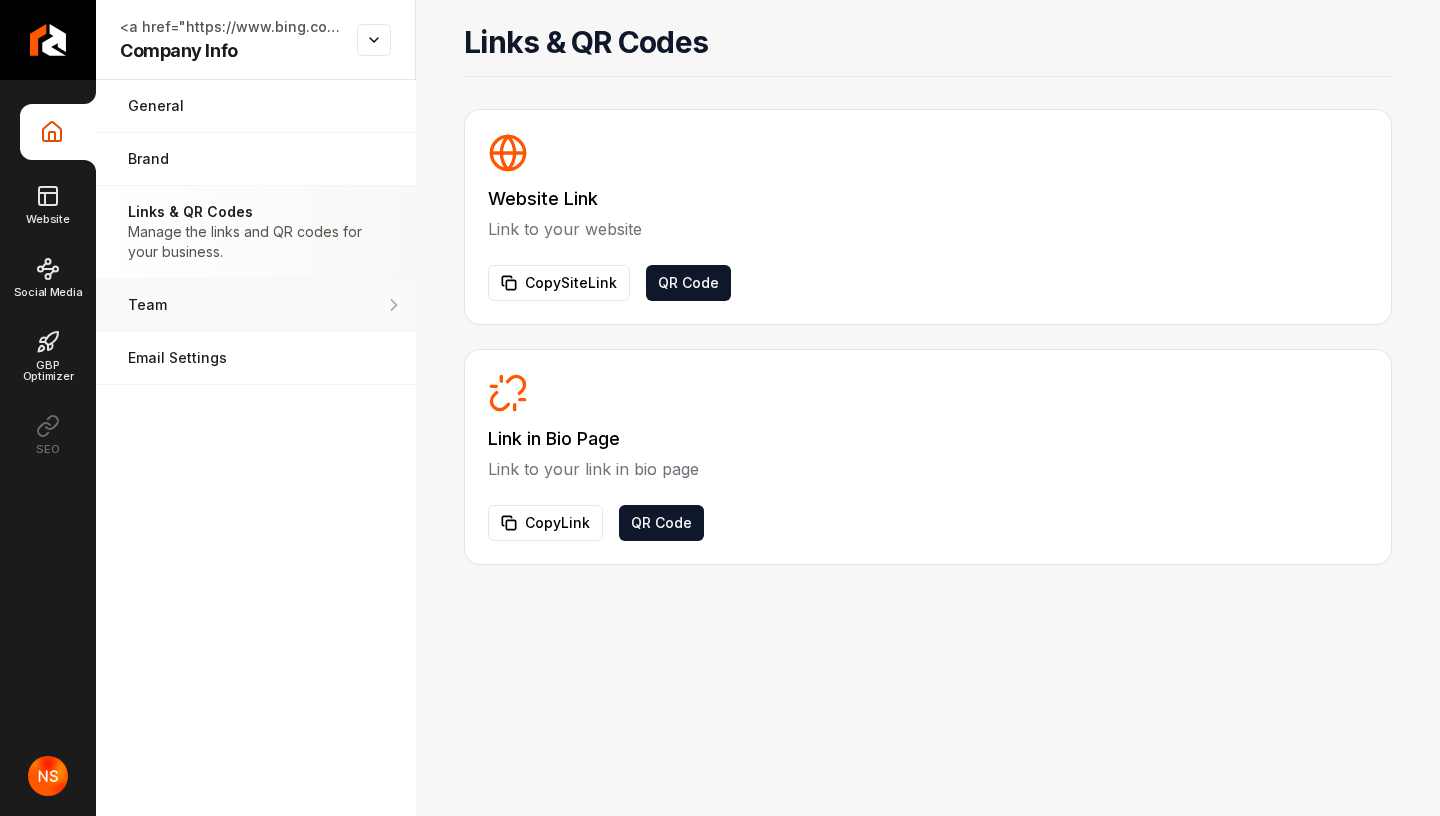 click on "Team Manage your team members." at bounding box center [256, 305] 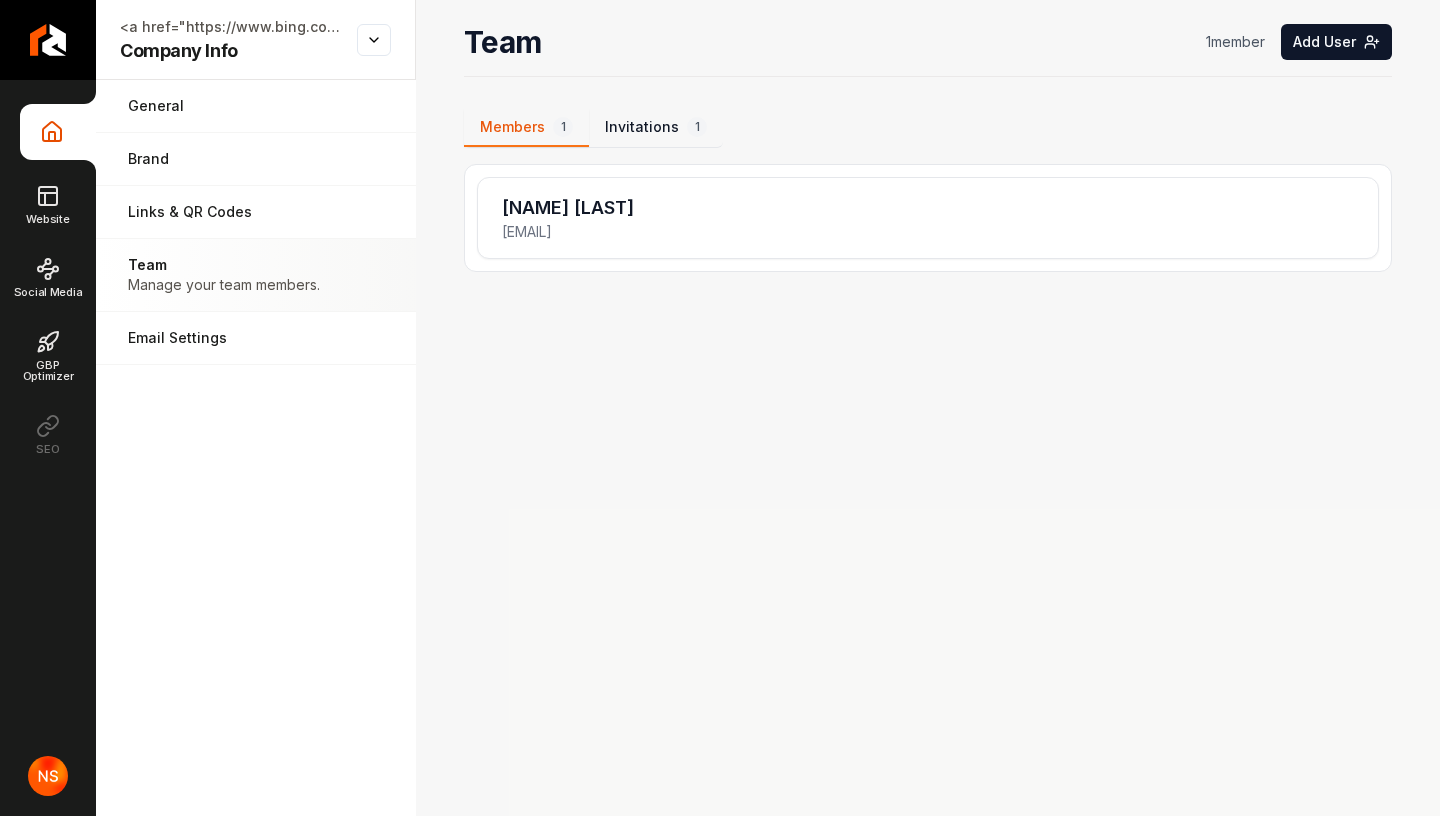 click on "Invitations 1" at bounding box center (656, 128) 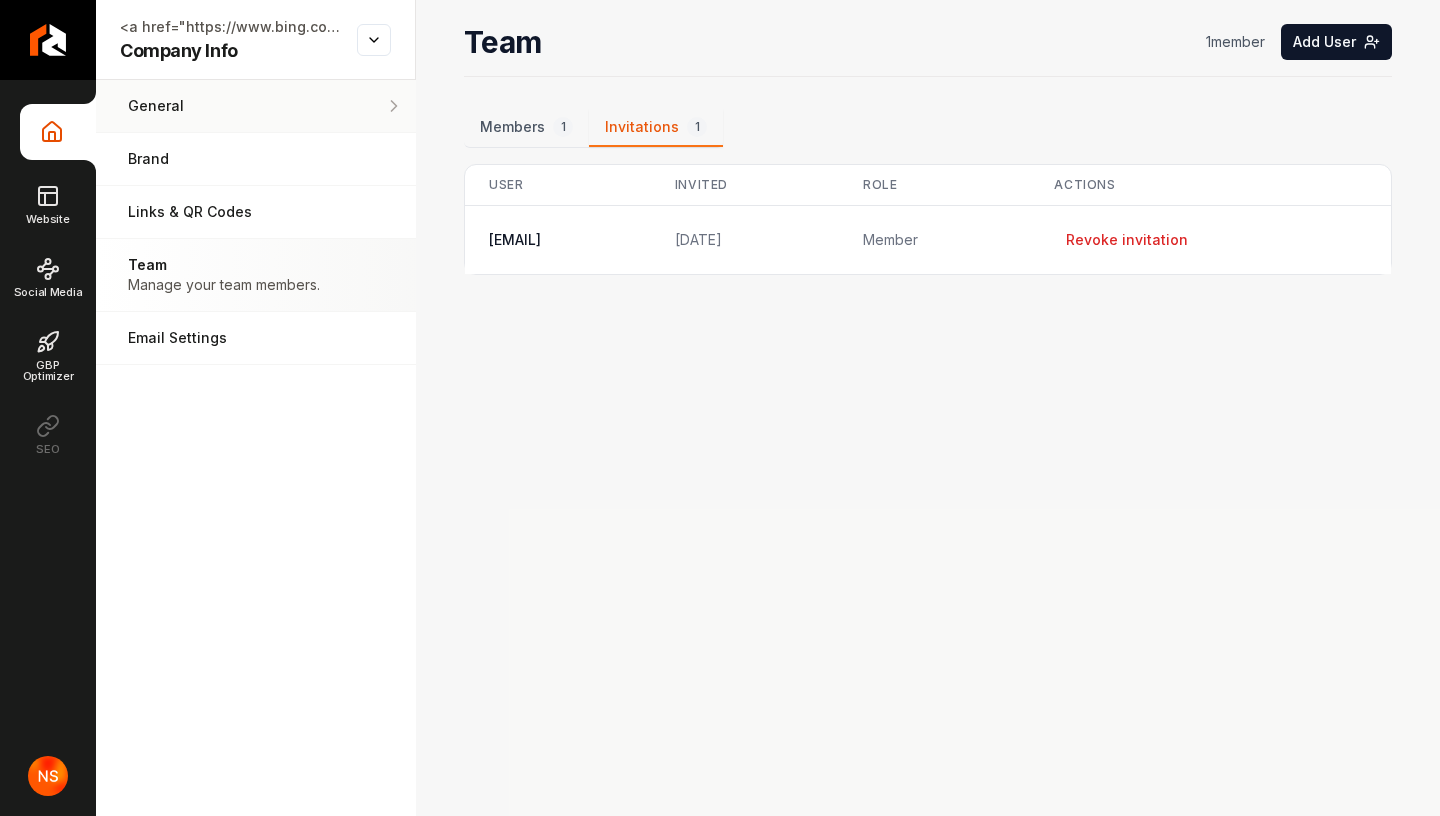 click on "General" at bounding box center (221, 106) 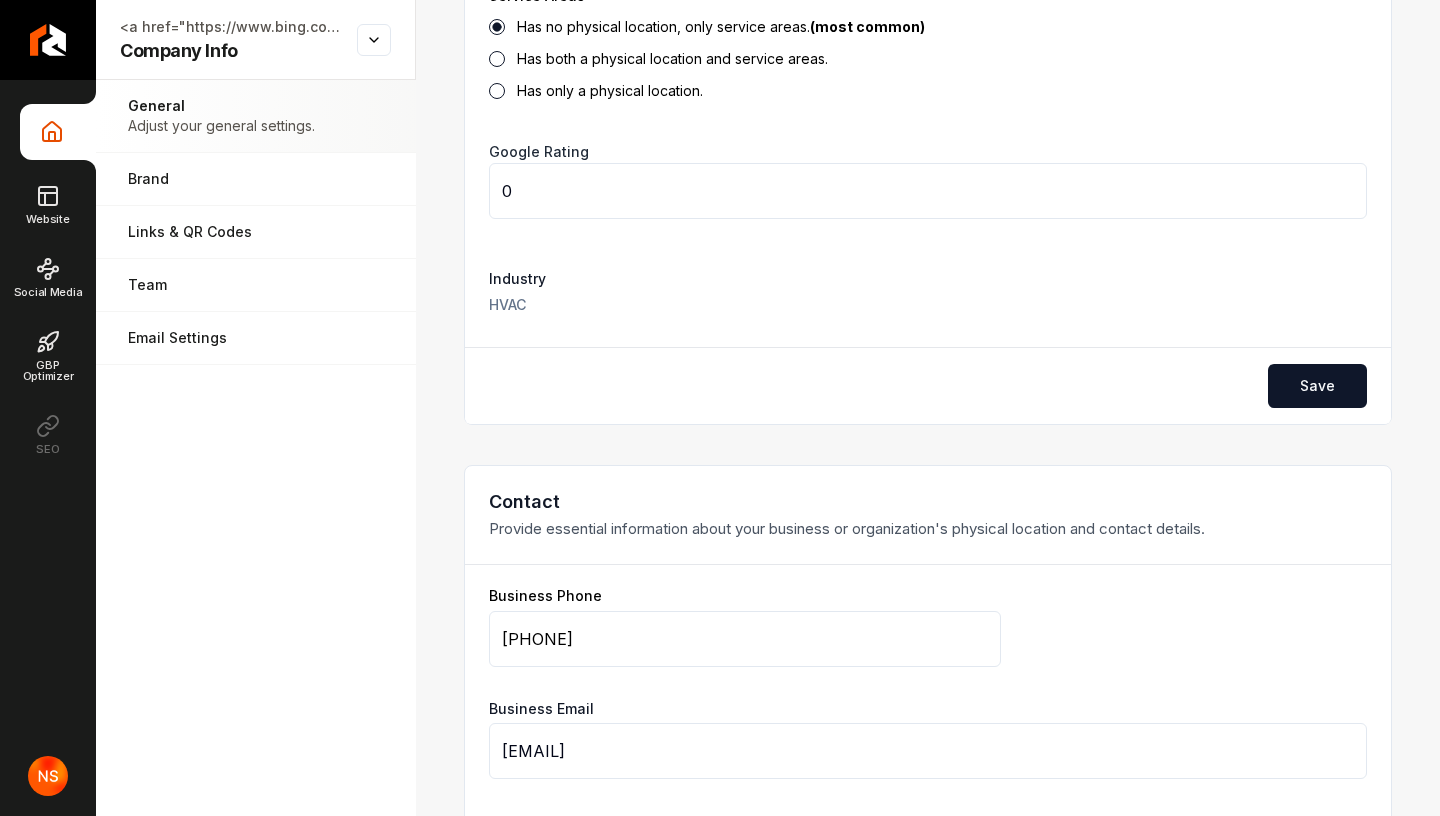 scroll, scrollTop: 639, scrollLeft: 0, axis: vertical 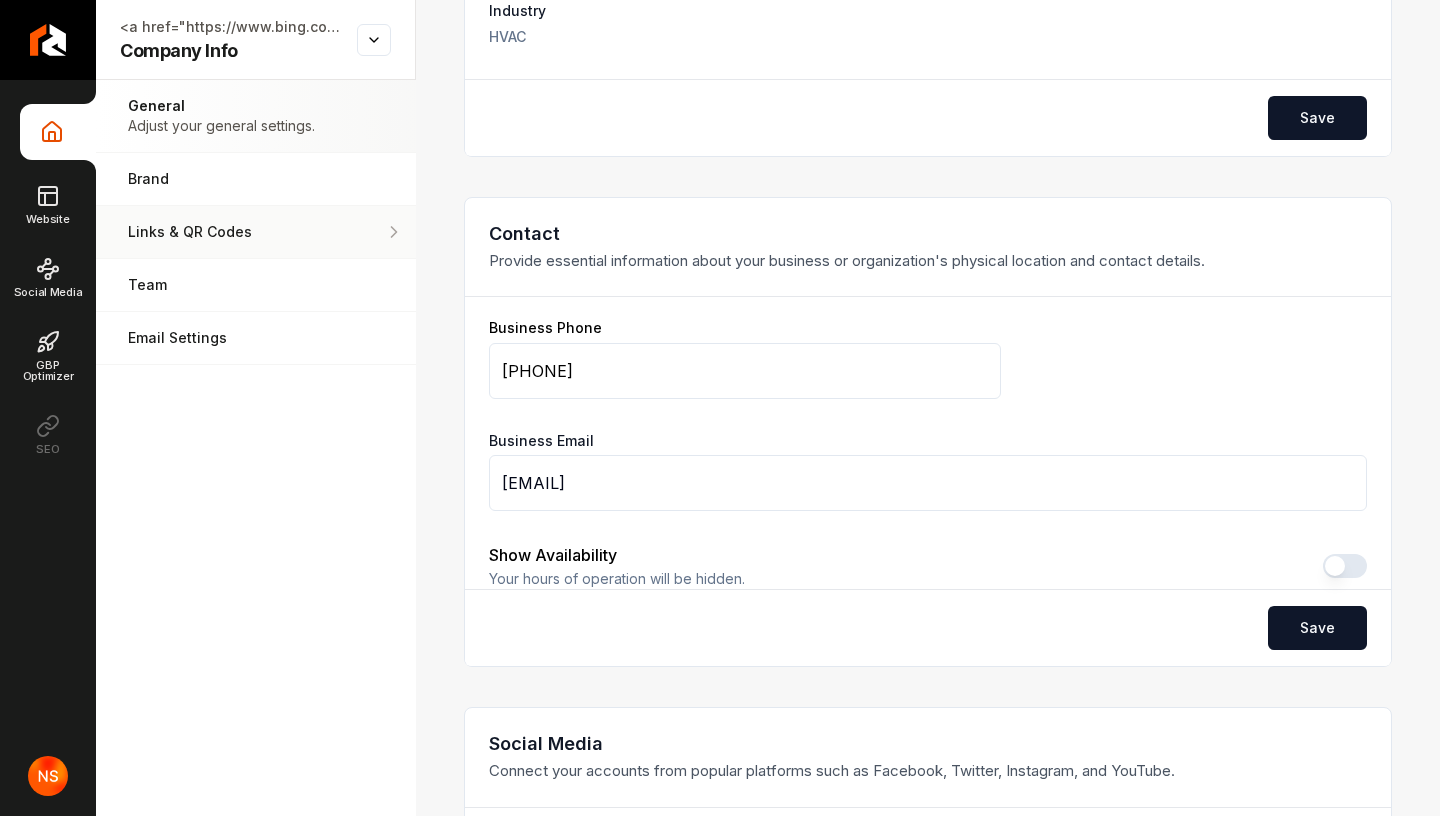 click on "Links & QR Codes Manage the links and QR codes for your business." at bounding box center [256, 232] 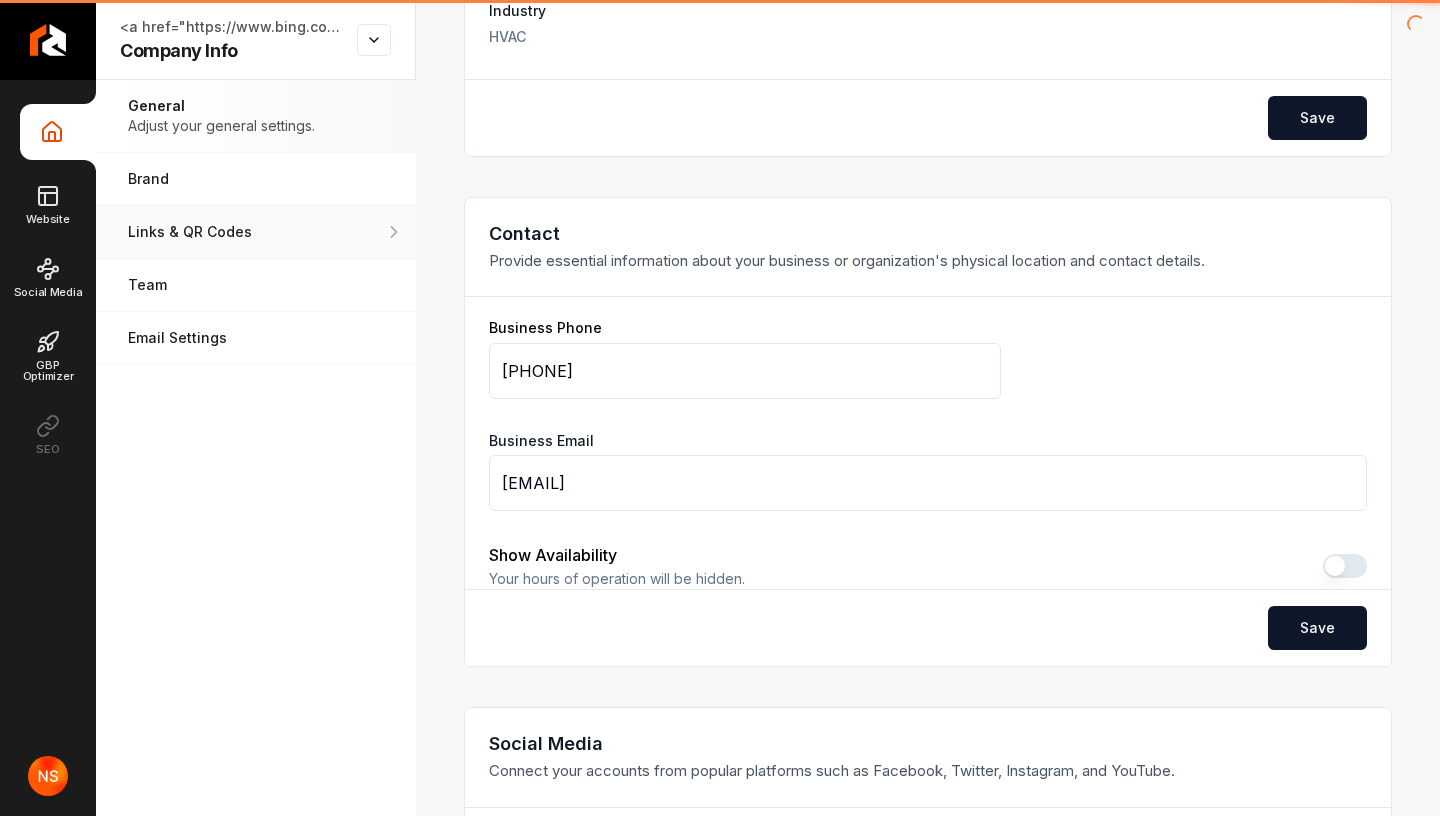 scroll, scrollTop: 0, scrollLeft: 0, axis: both 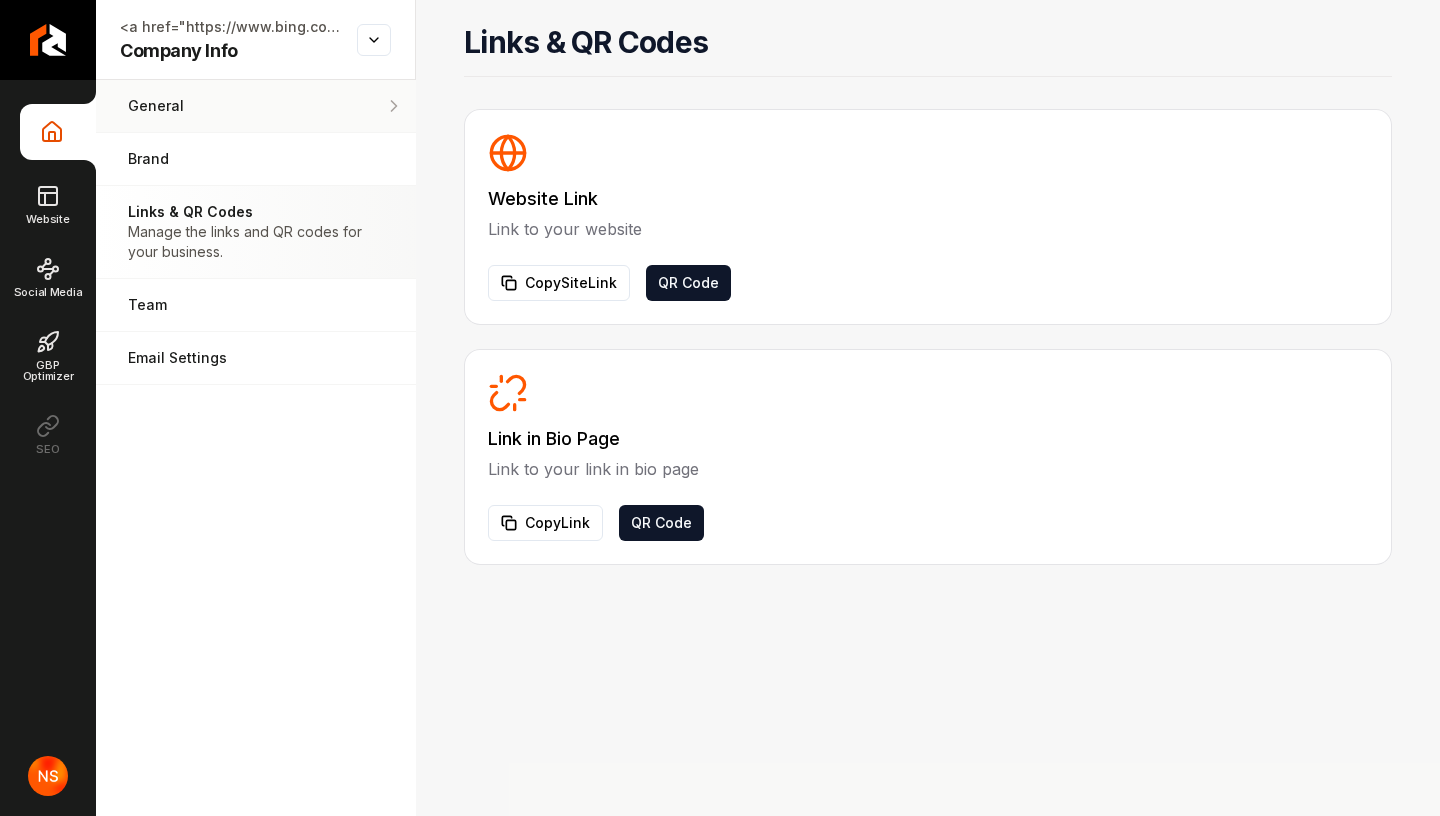 click on "General" at bounding box center [221, 106] 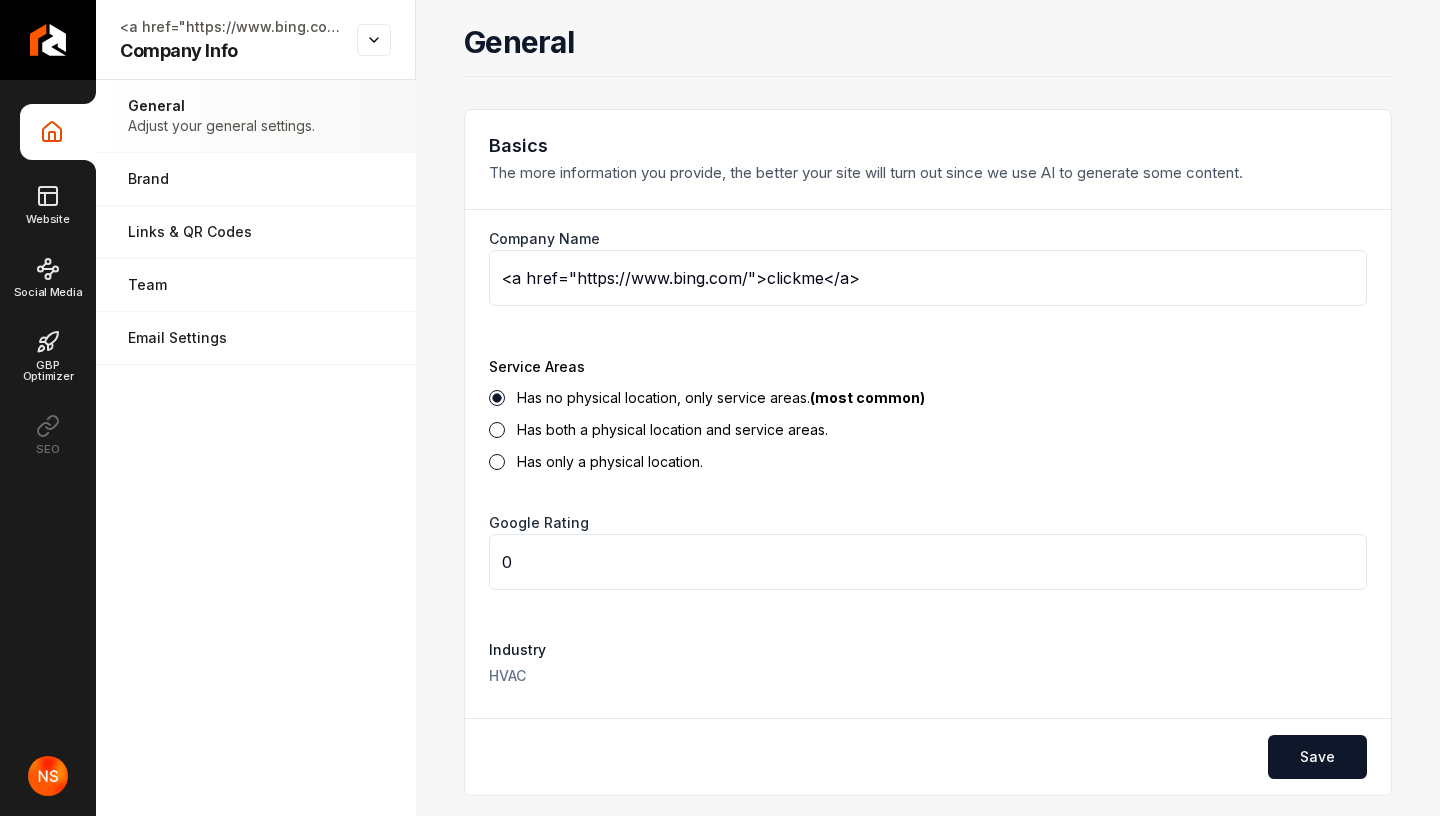 click on "<a href="https://www.bing.com/">clickme</a>" at bounding box center (928, 278) 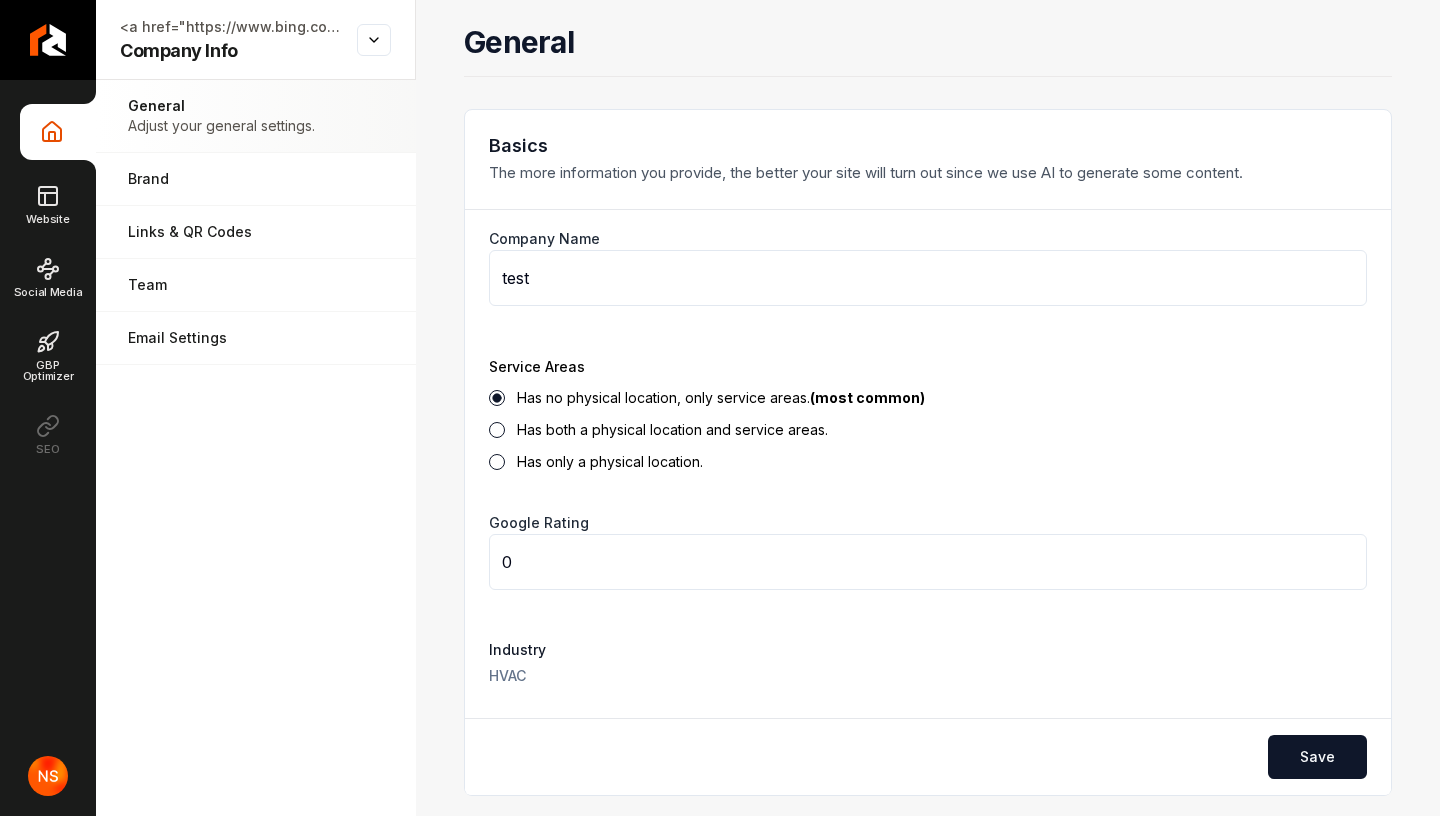 type on "test" 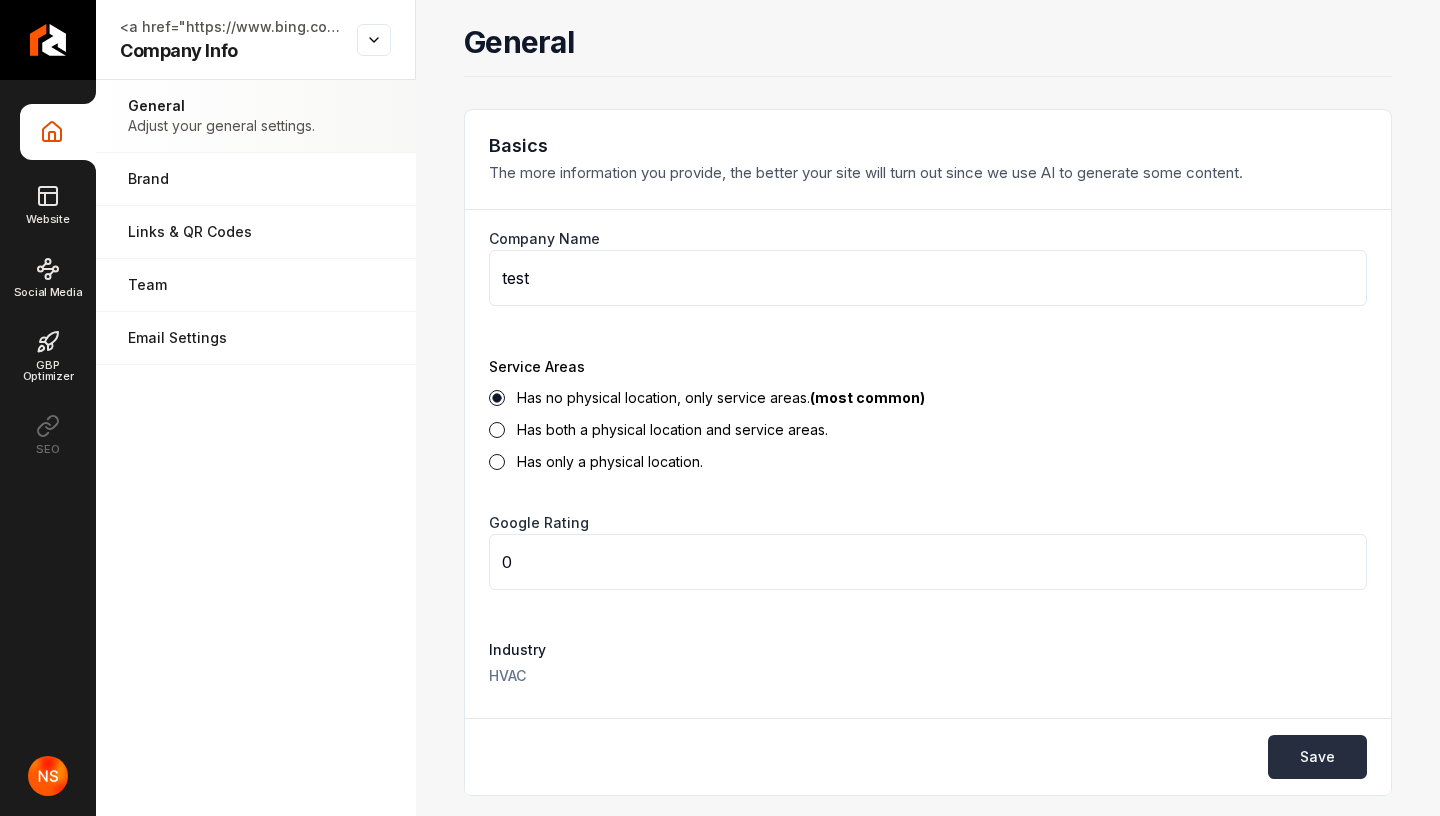 click on "Save" at bounding box center [1317, 757] 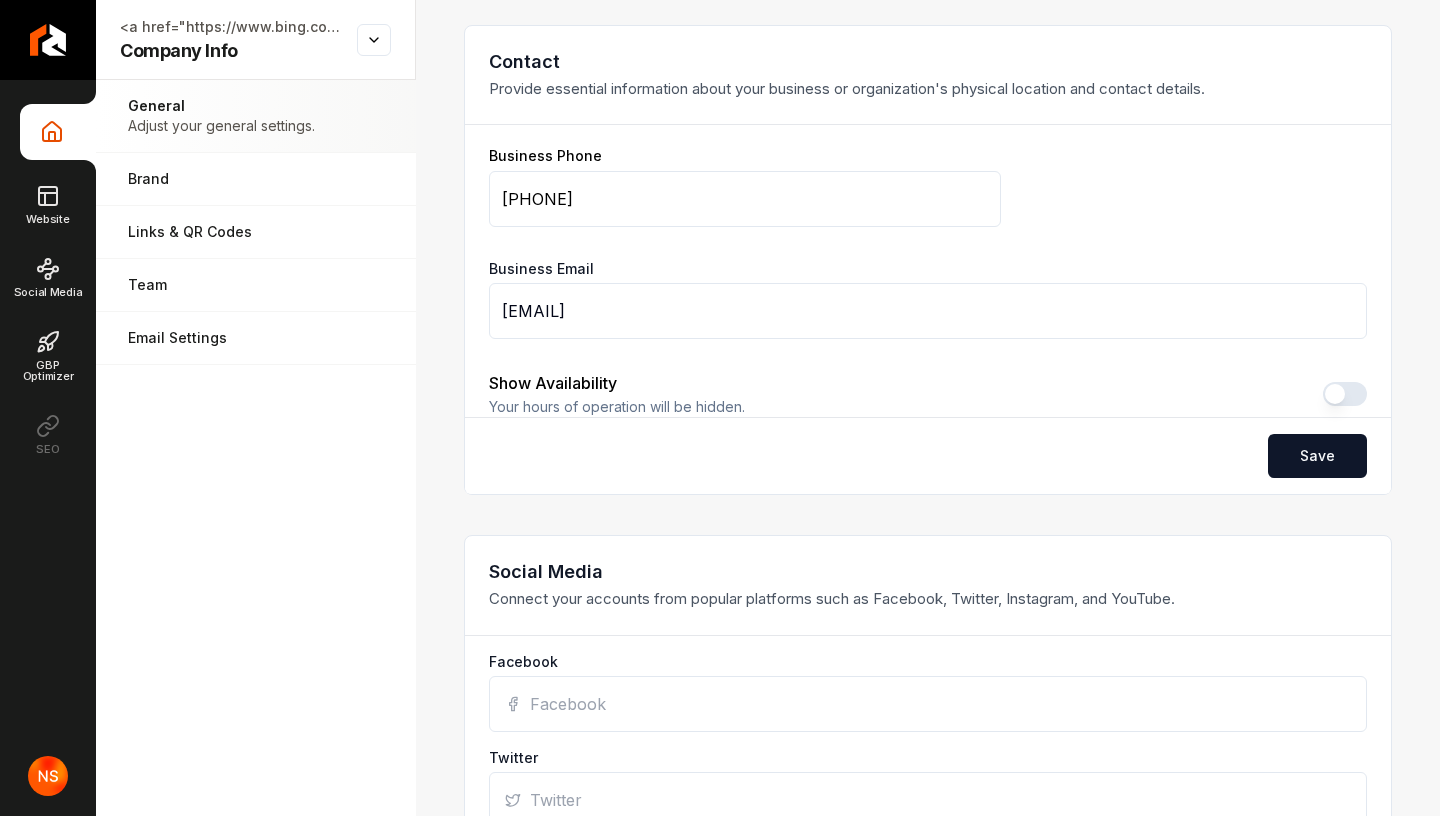 scroll, scrollTop: 856, scrollLeft: 0, axis: vertical 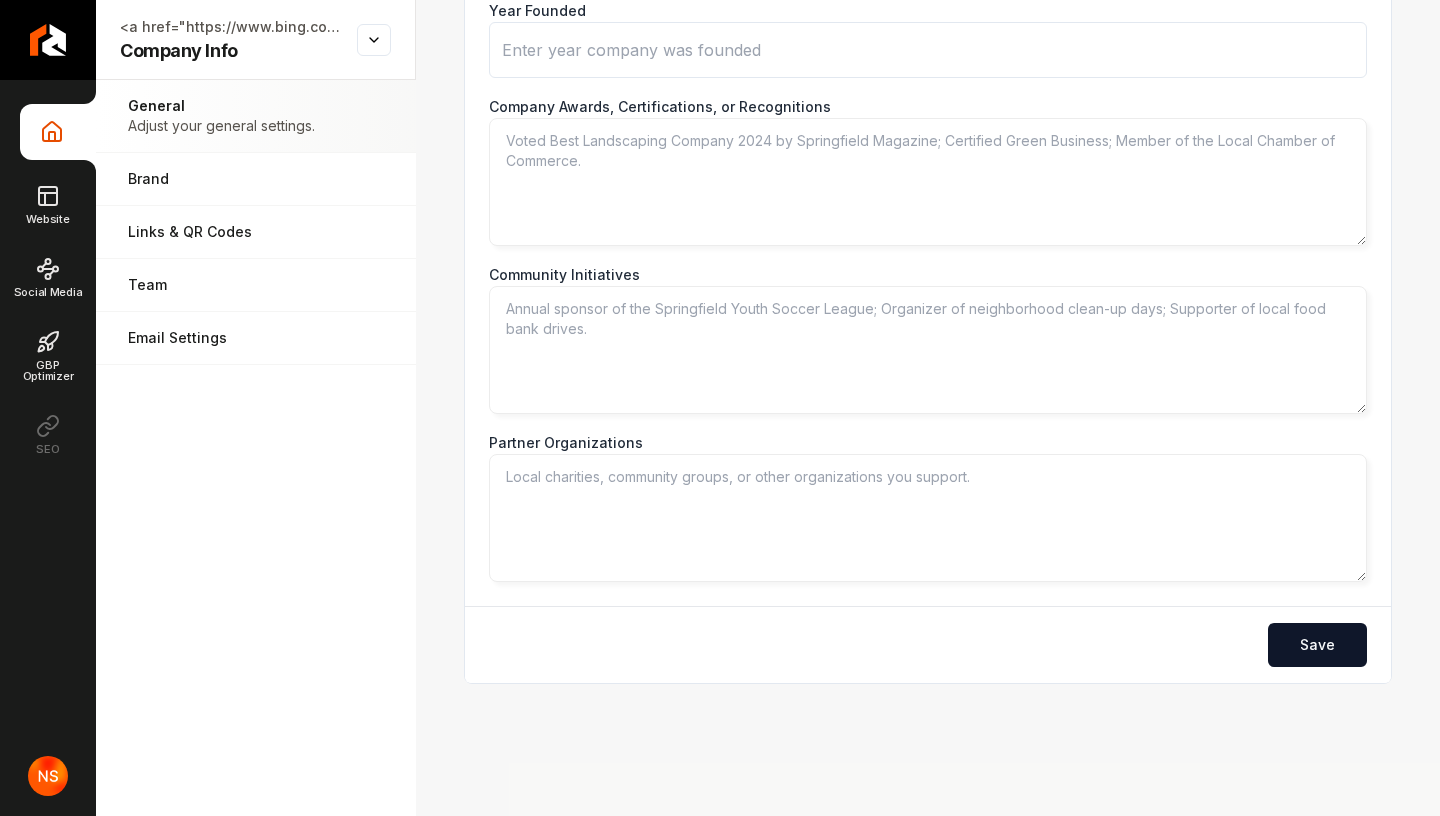 click on "Community Initiatives" at bounding box center [928, 350] 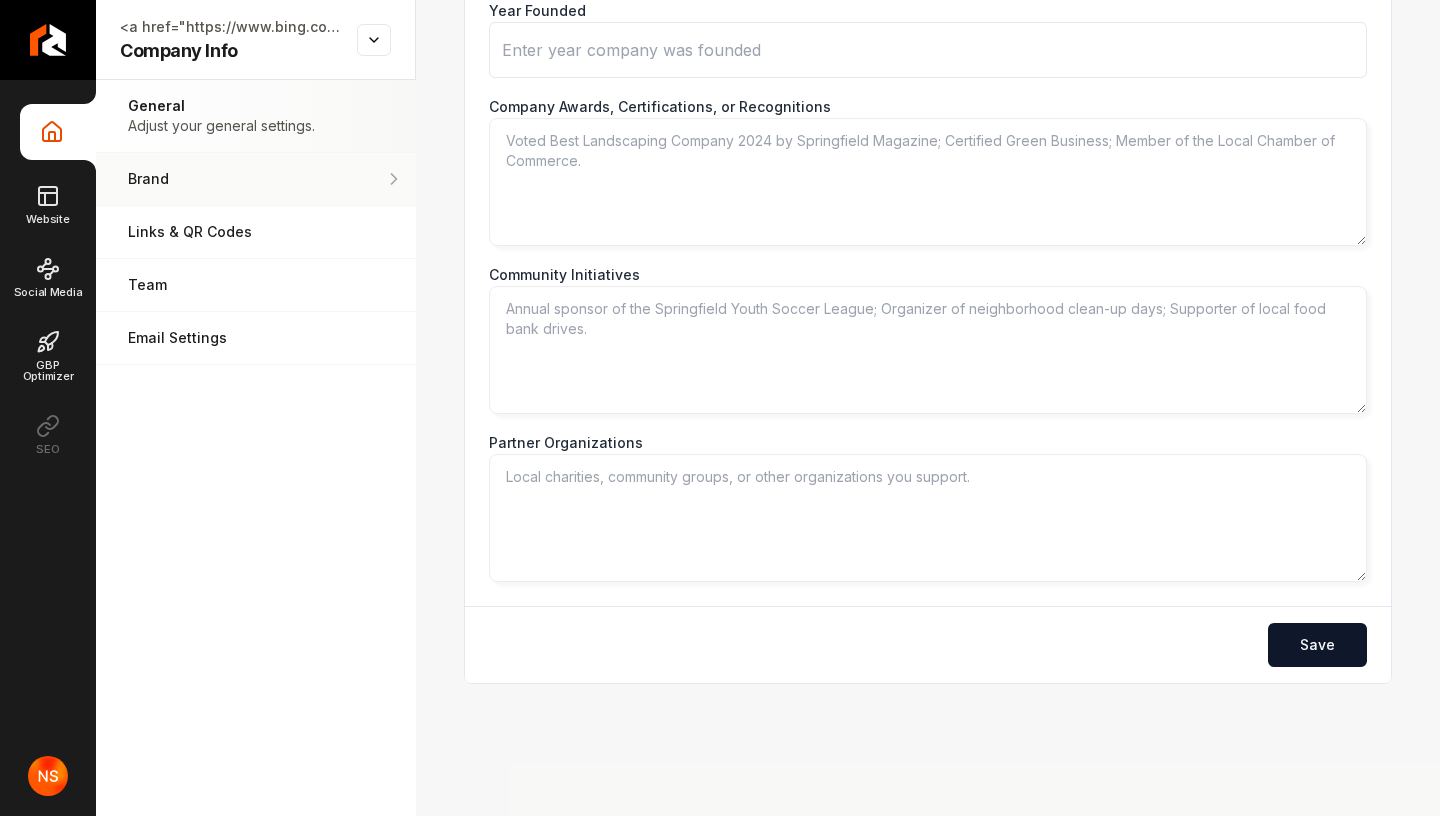 click on "Brand" at bounding box center [256, 179] 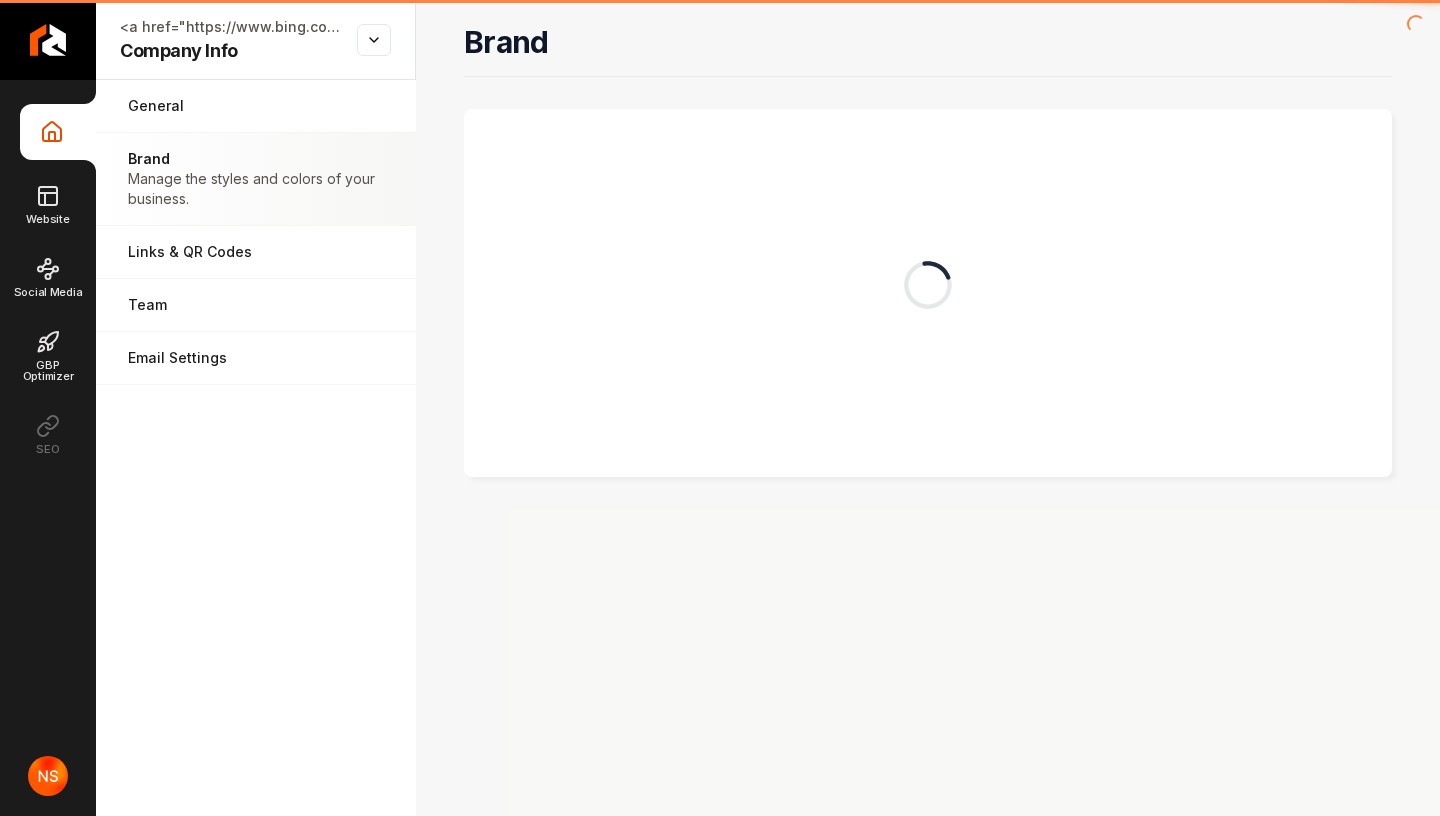 scroll, scrollTop: 0, scrollLeft: 0, axis: both 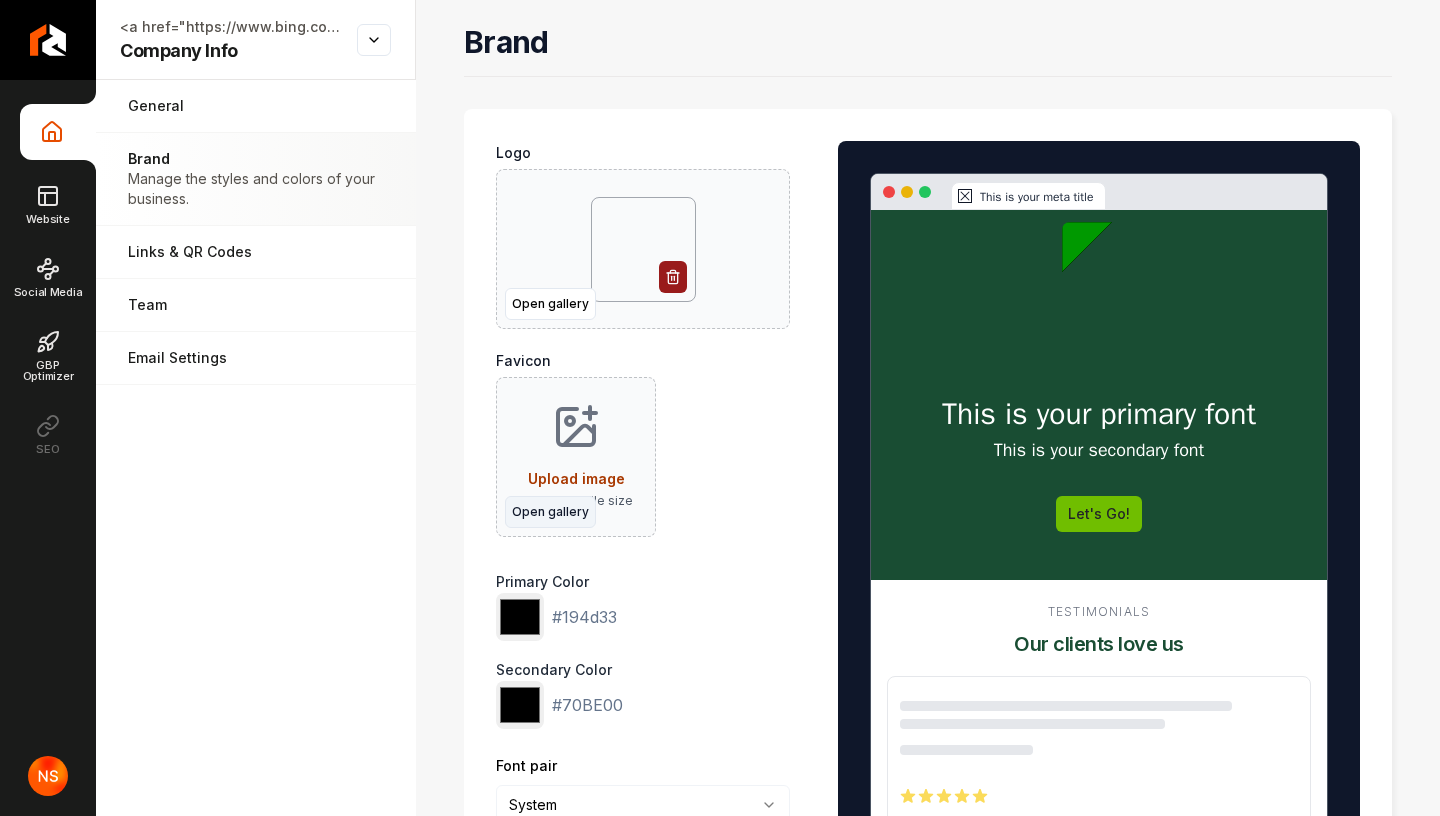 click on "Open gallery" at bounding box center (550, 512) 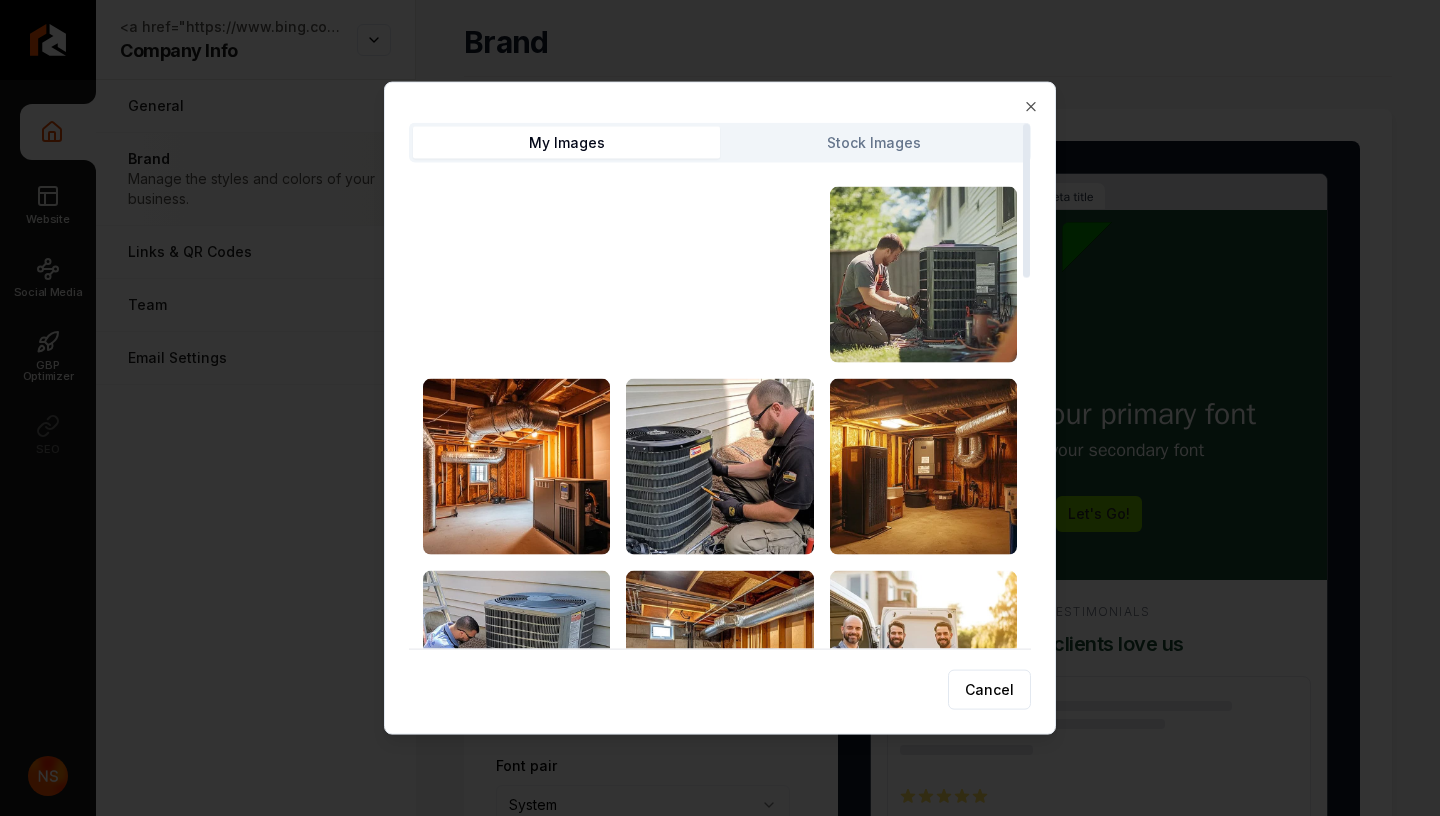 click at bounding box center [719, 275] 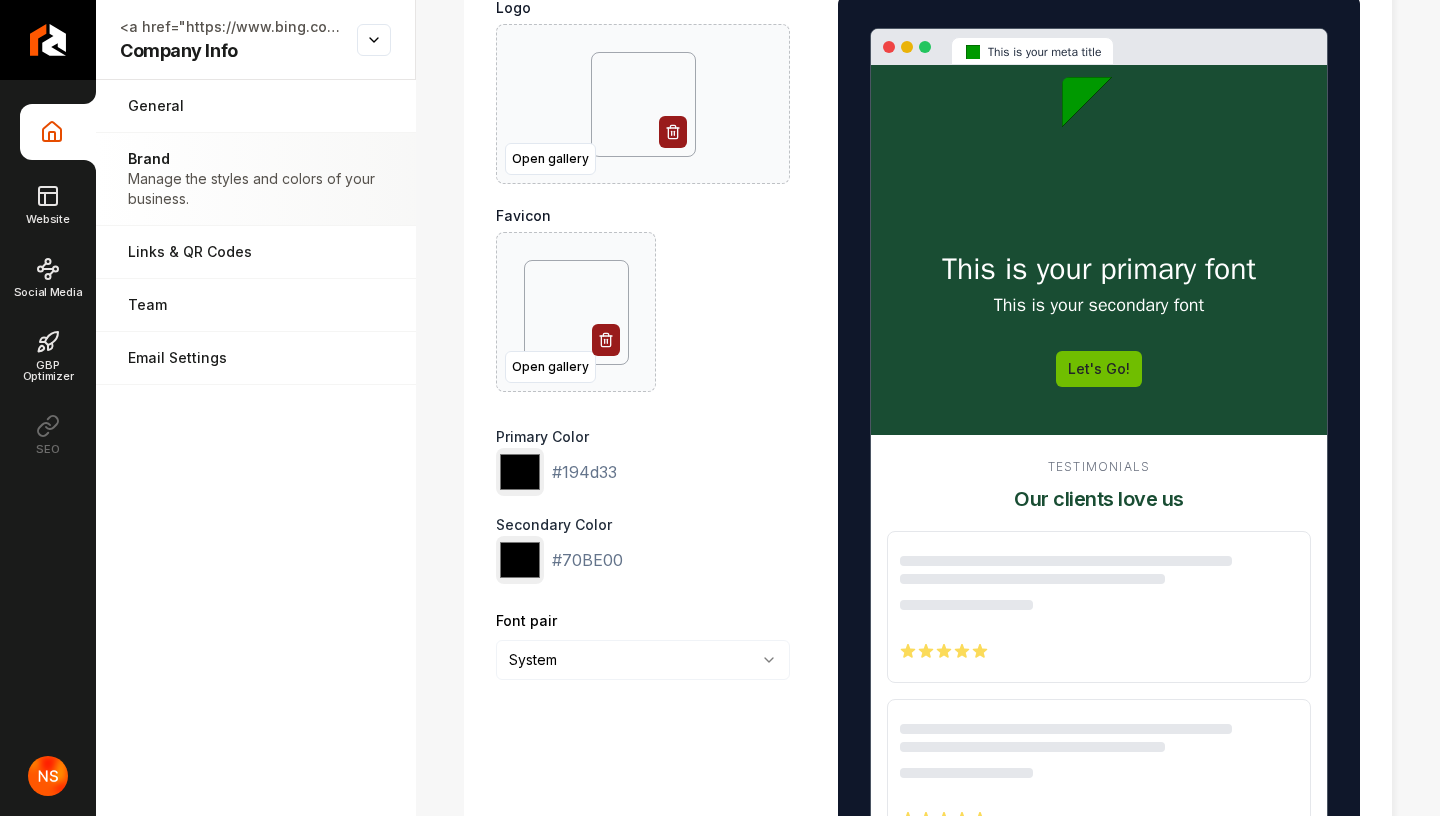 scroll, scrollTop: 155, scrollLeft: 0, axis: vertical 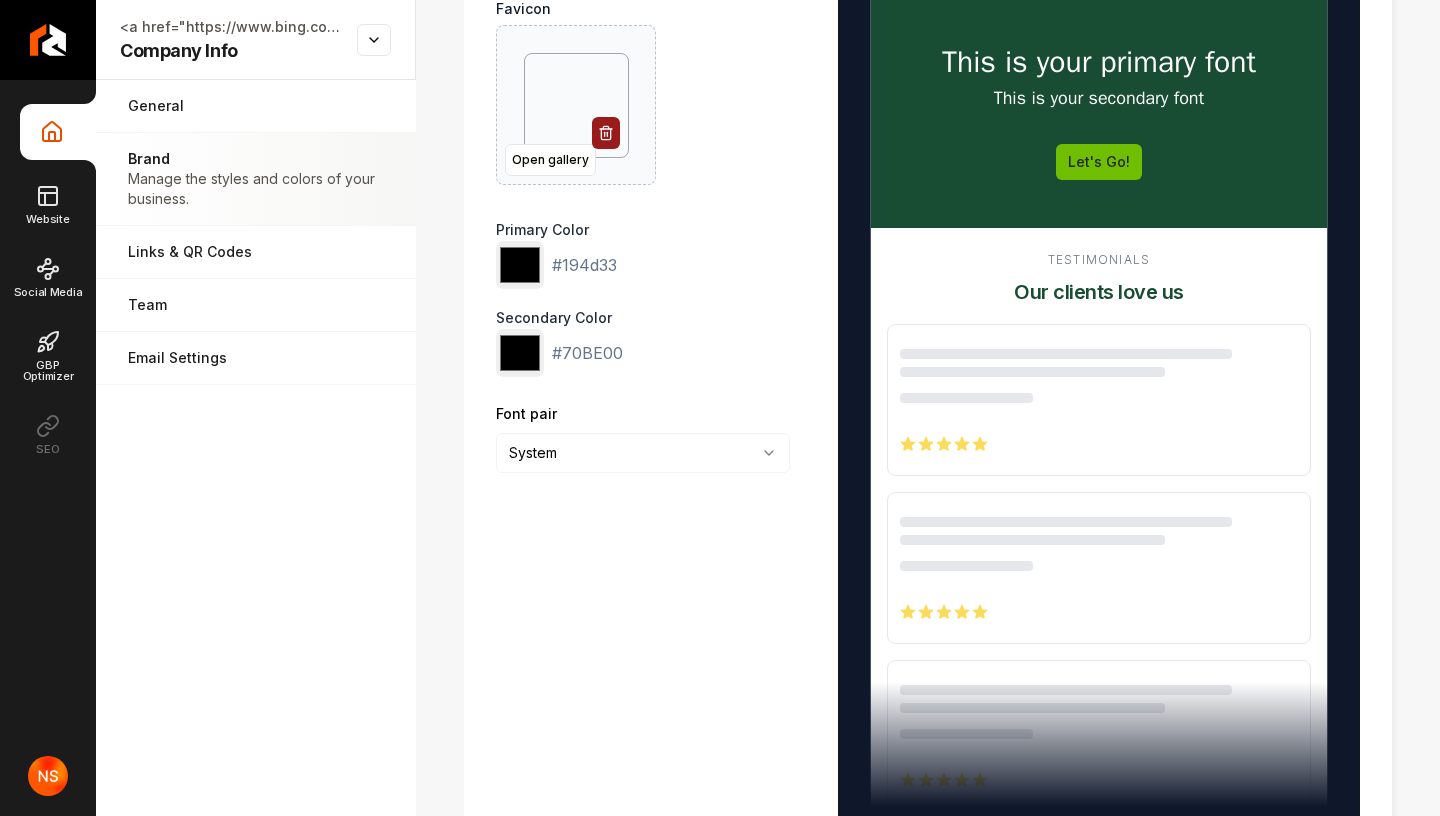 click on "Manage the styles and colors of your business." at bounding box center [256, 189] 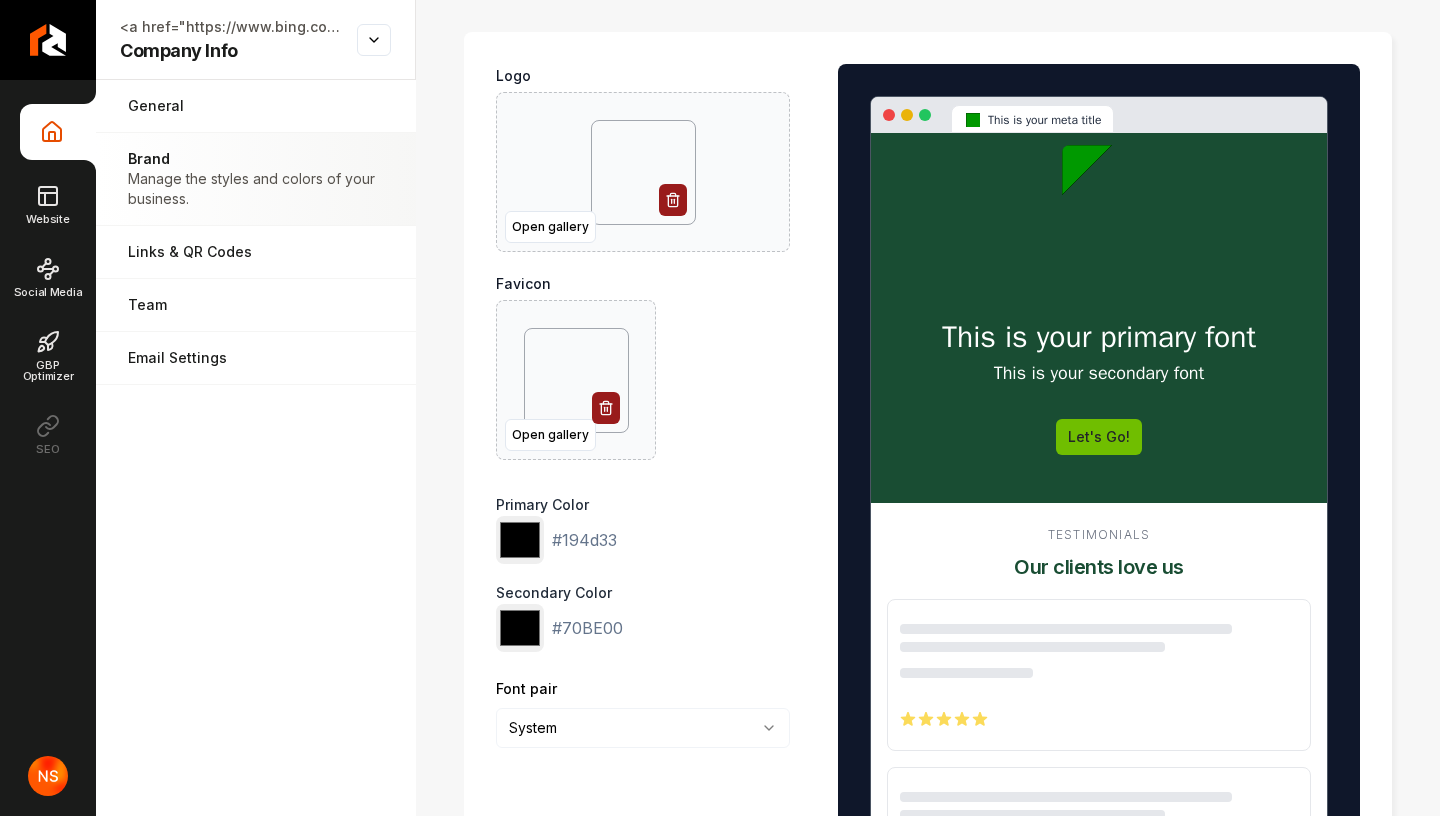 scroll, scrollTop: 124, scrollLeft: 0, axis: vertical 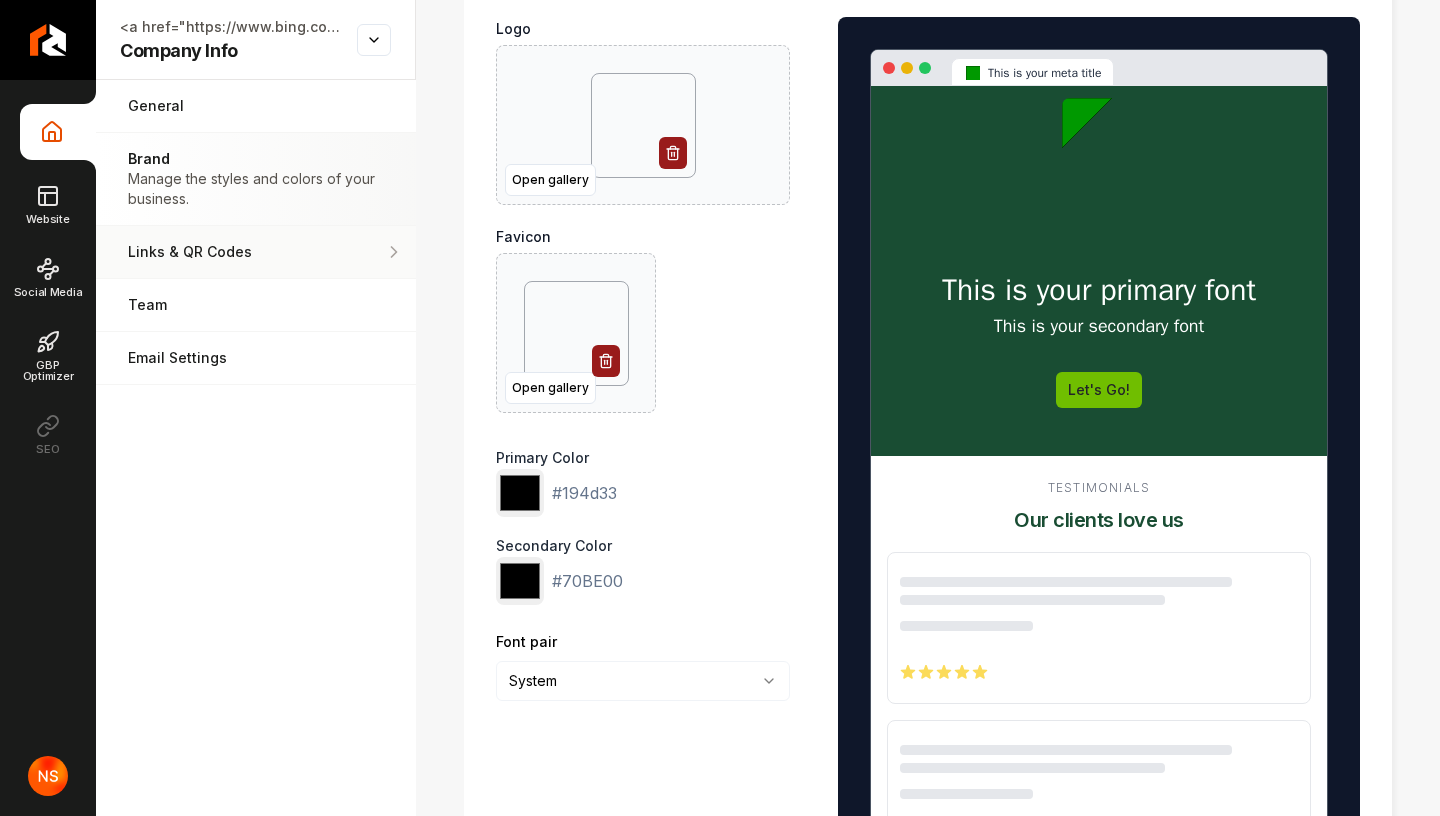 click on "Links & QR Codes Manage the links and QR codes for your business." at bounding box center (256, 252) 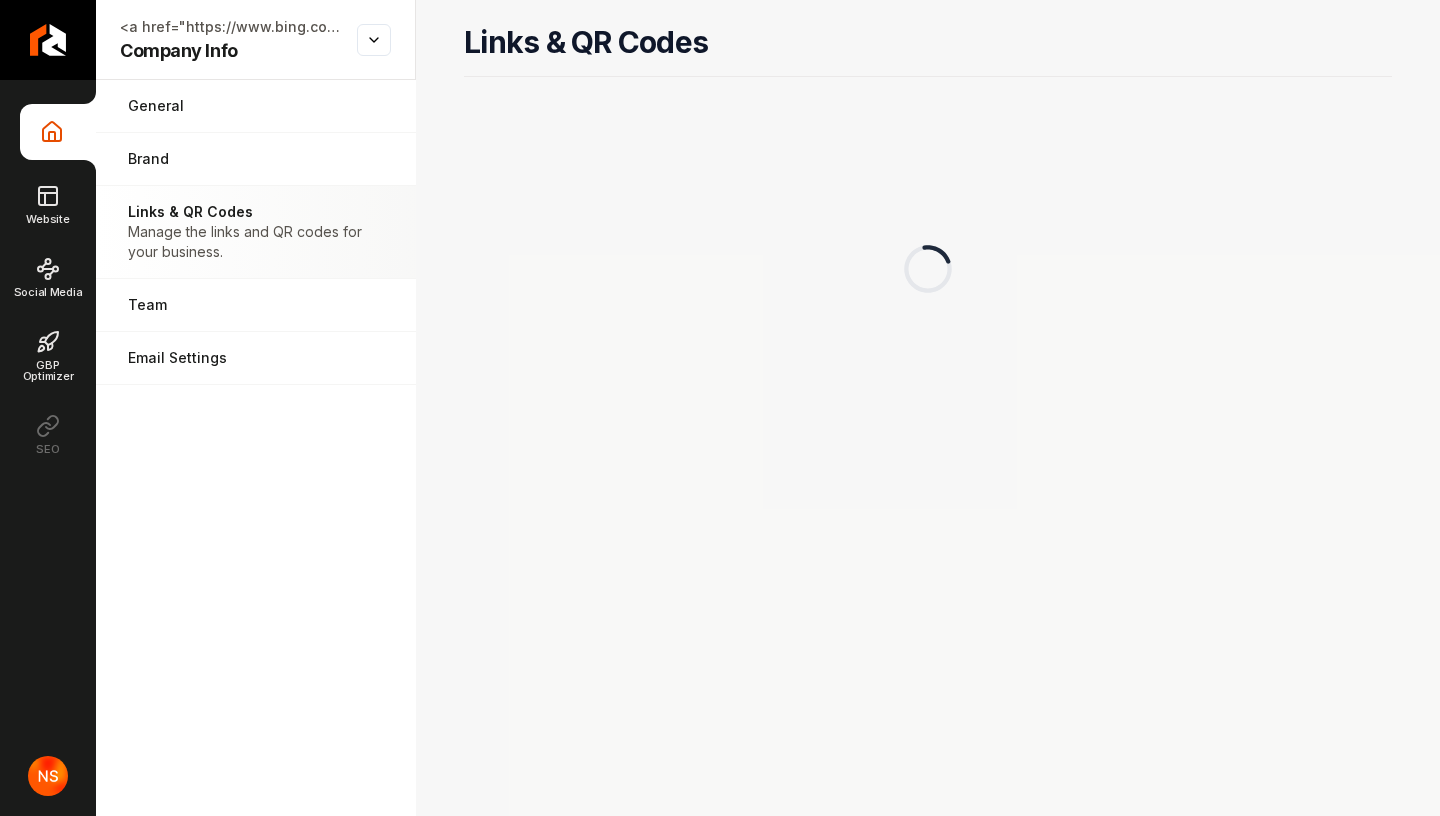 scroll, scrollTop: 0, scrollLeft: 0, axis: both 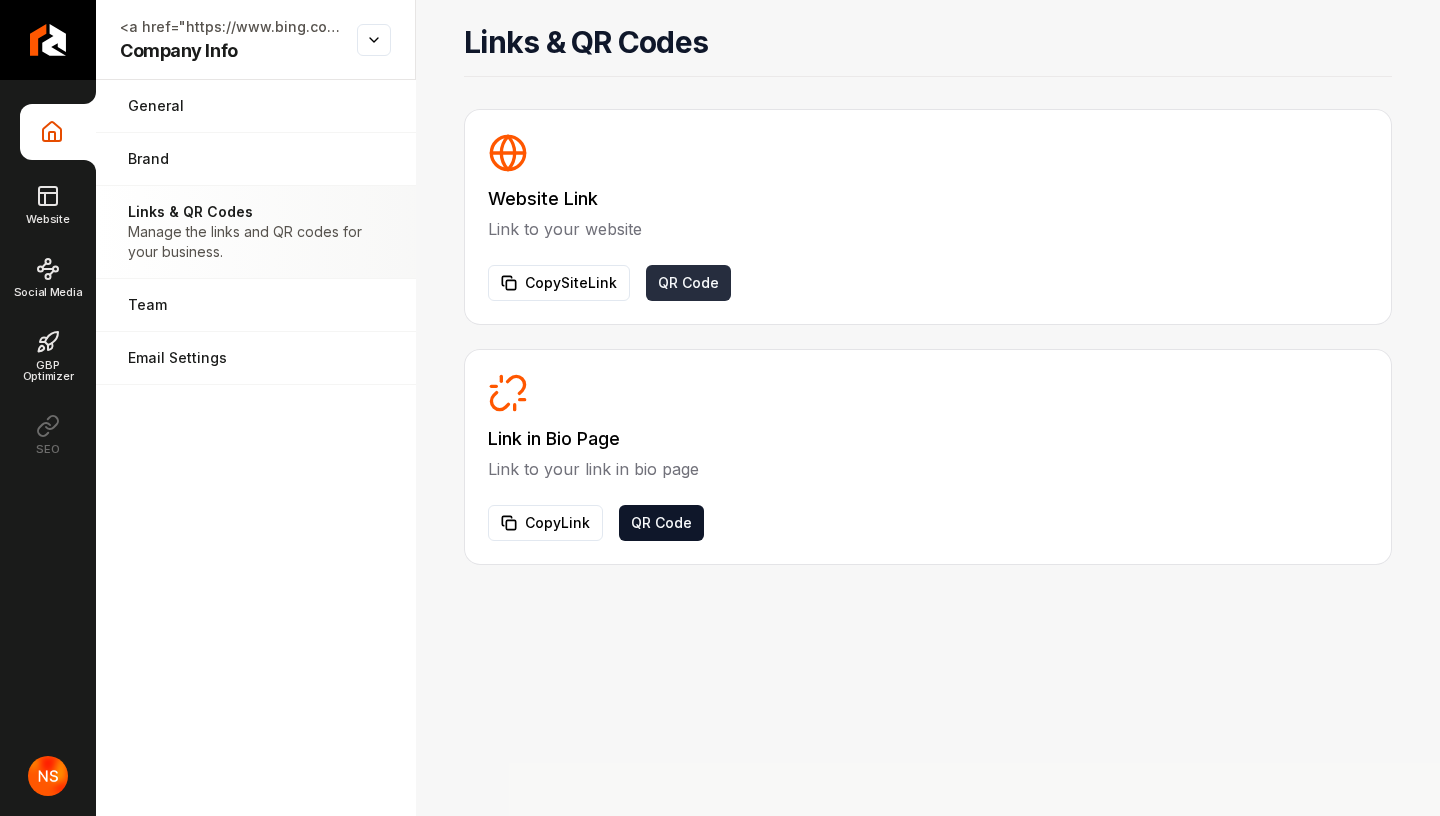 click on "QR Code" at bounding box center (688, 283) 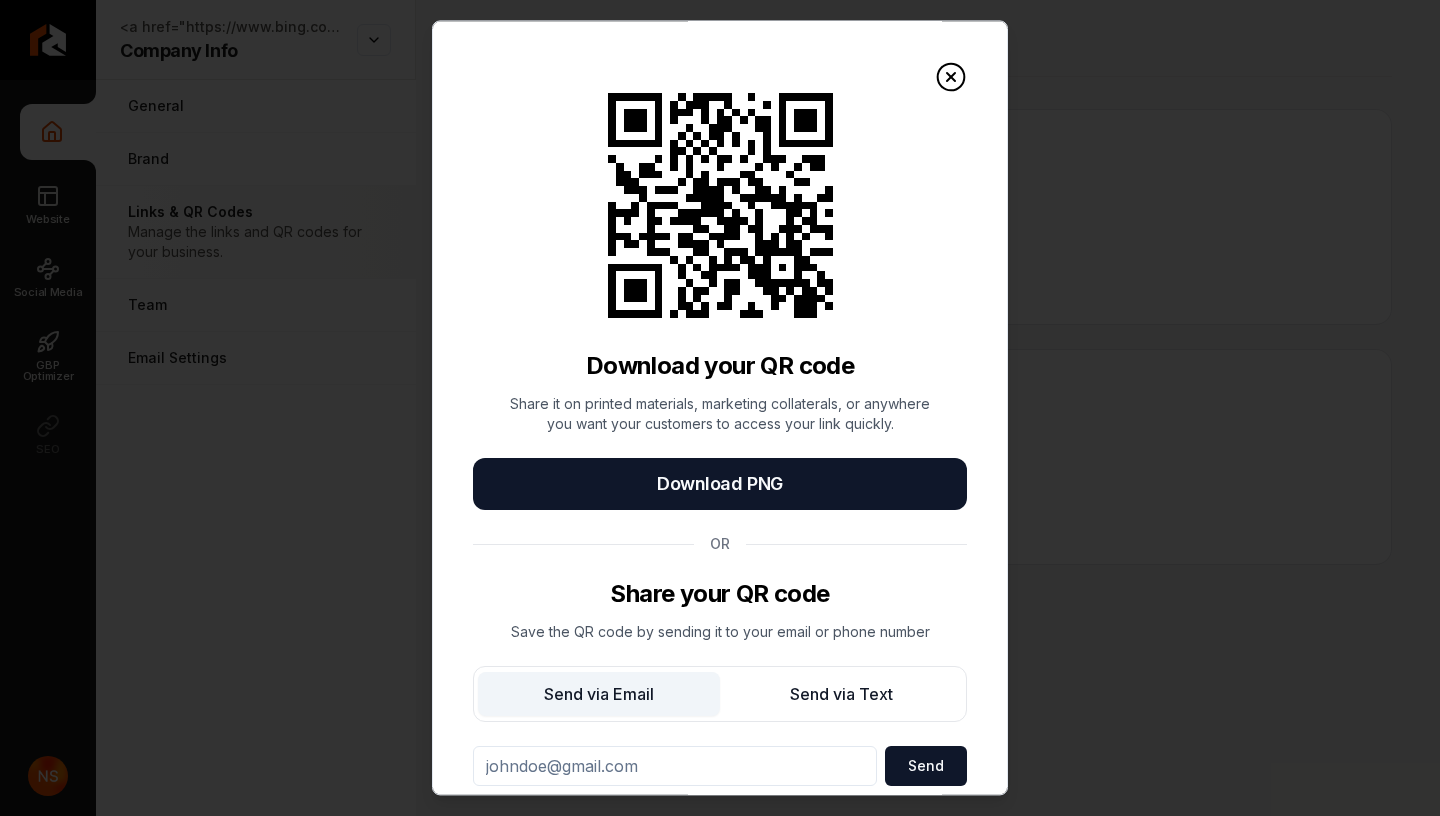 scroll, scrollTop: 57, scrollLeft: 0, axis: vertical 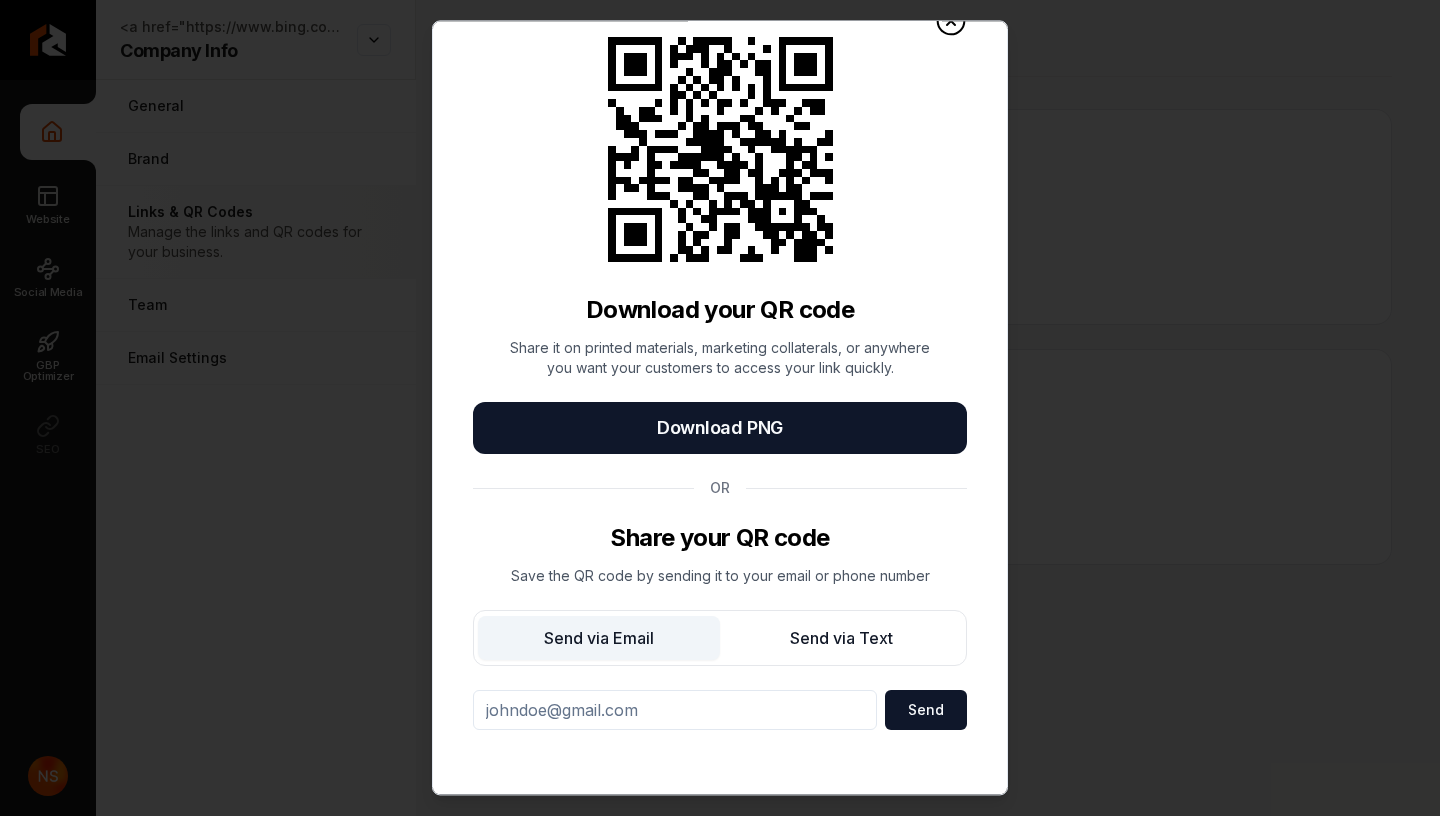 click on "Send via Text" at bounding box center [841, 638] 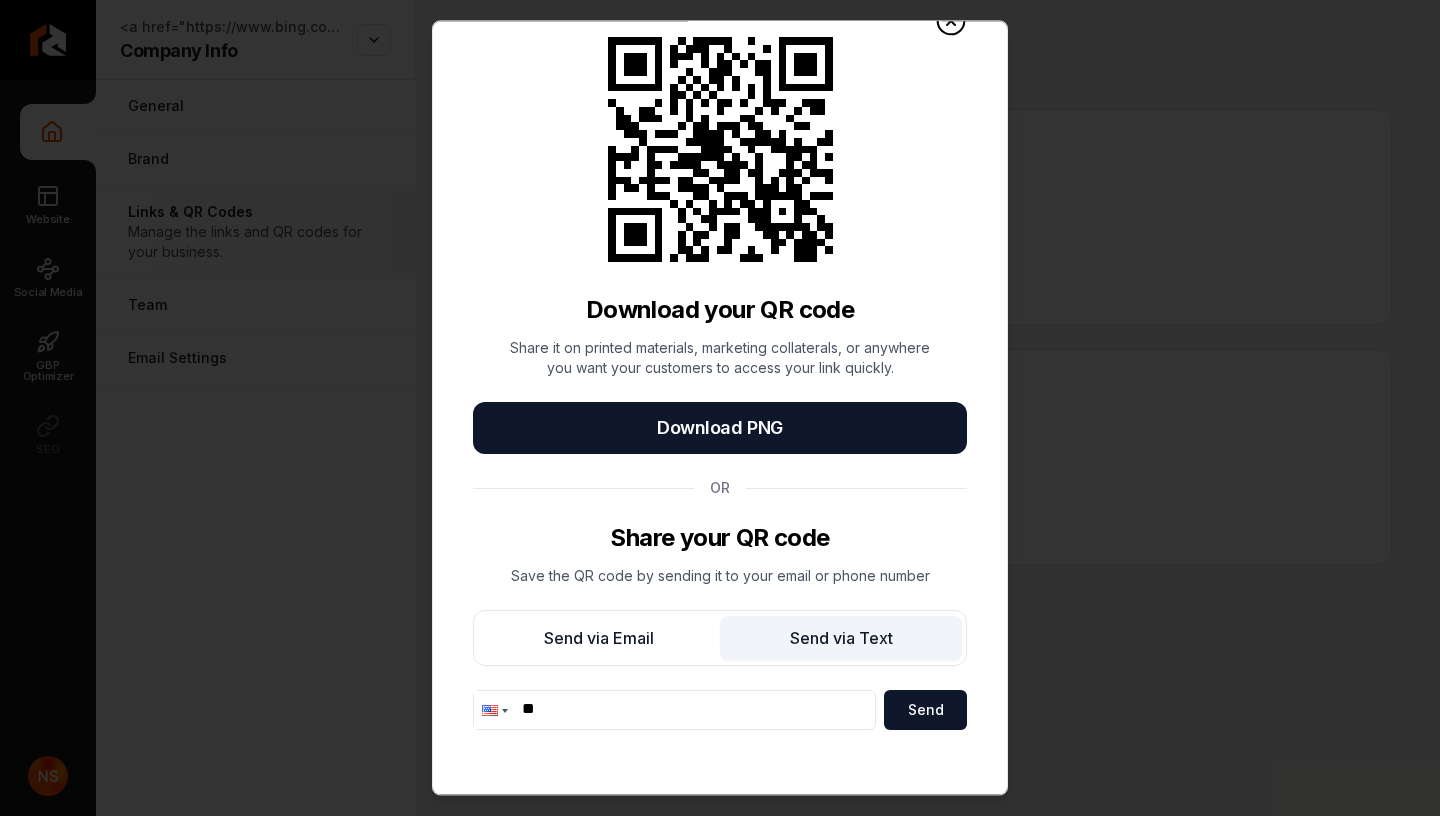 click at bounding box center [490, 710] 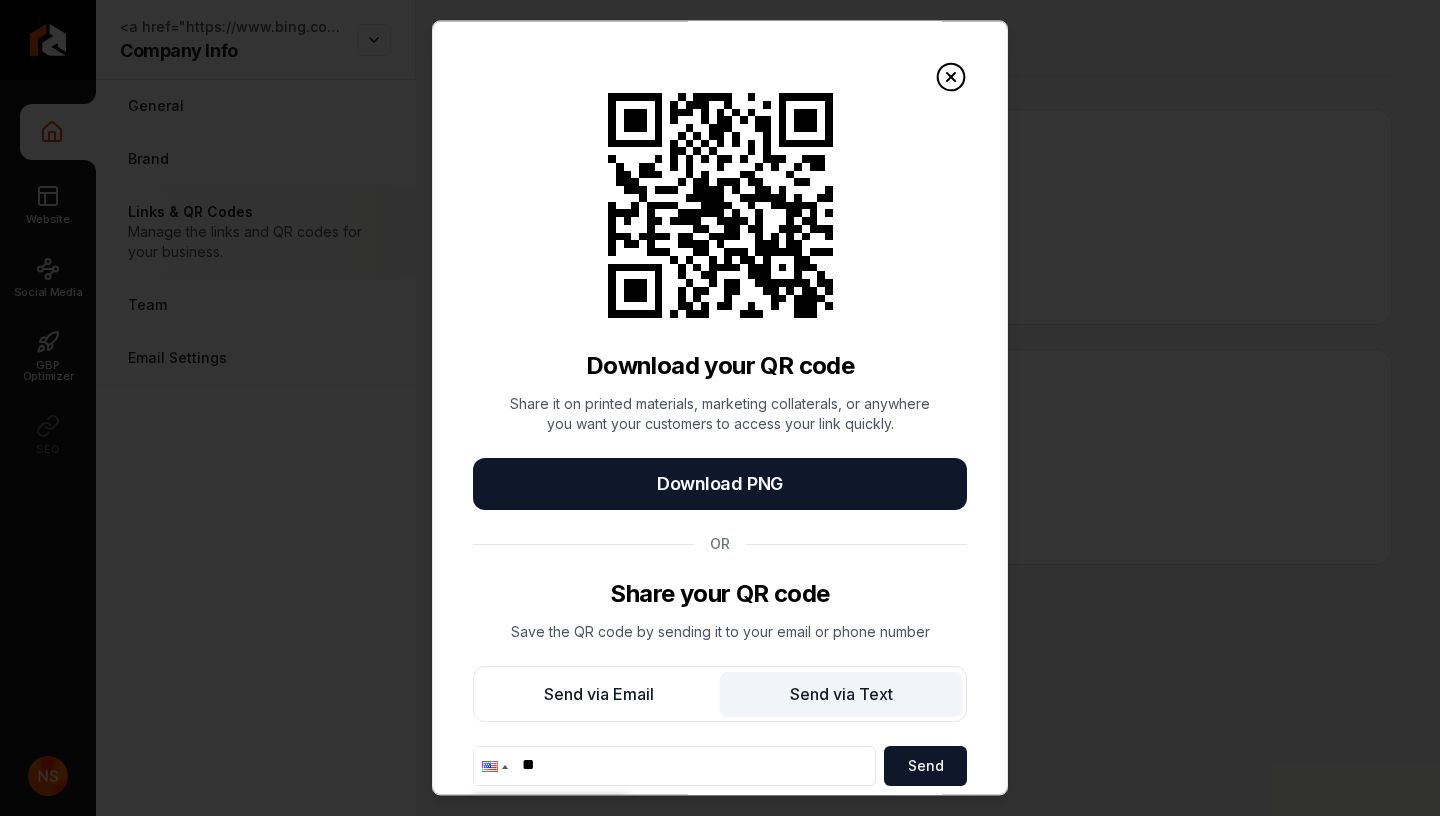 scroll, scrollTop: 75, scrollLeft: 0, axis: vertical 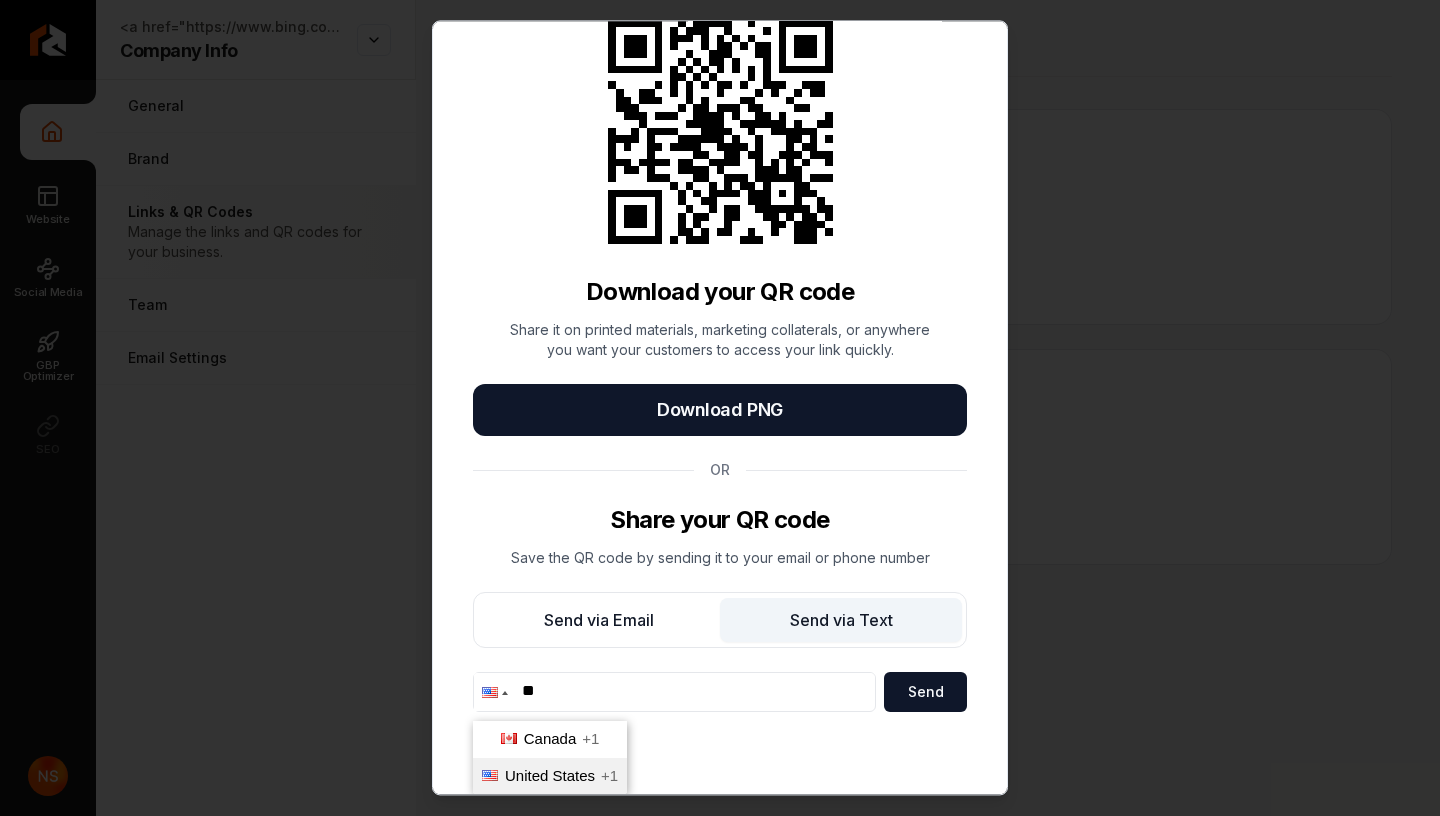 click on "QR Code for  Website Link Download your QR code Share it on printed materials, marketing collaterals, or anywhere you want your customers to access your link quickly. Download PNG OR Share your QR code Save the QR code by sending it to your email or phone number Send via Email Send via Text Phone ** Canada +1 United States +1 Send" at bounding box center (720, 407) 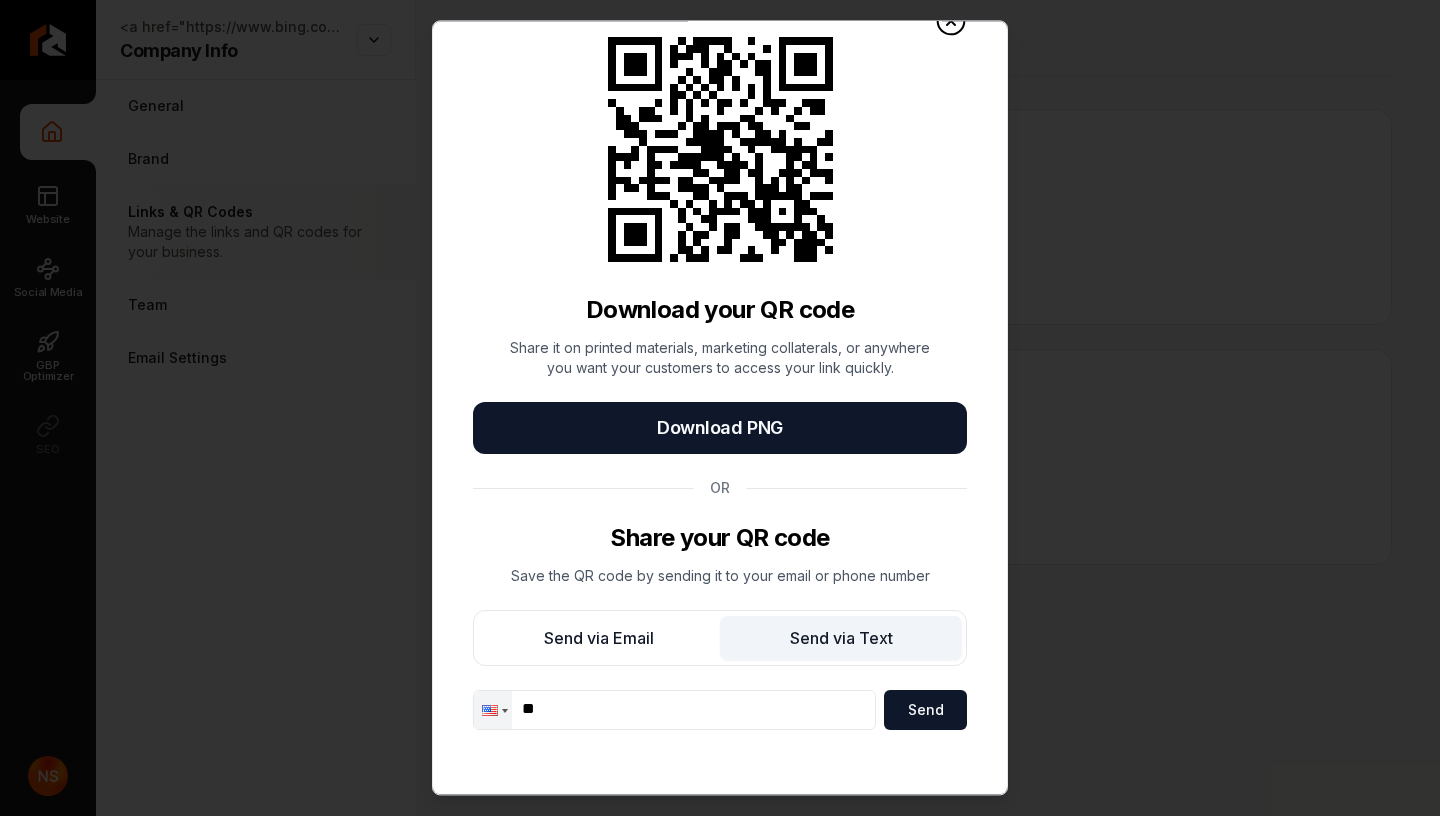 click on "Send via Email" at bounding box center [599, 638] 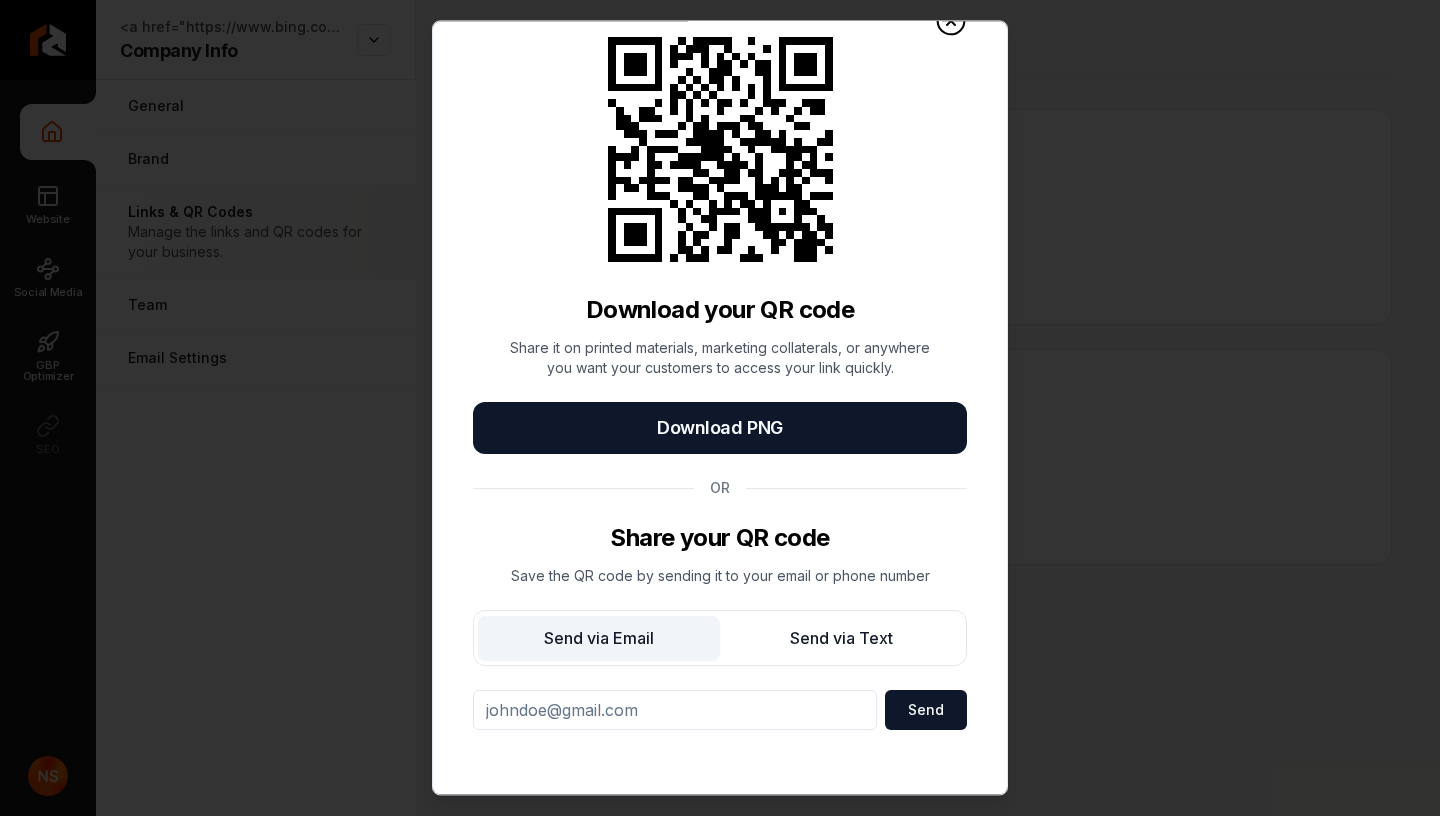scroll, scrollTop: 0, scrollLeft: 0, axis: both 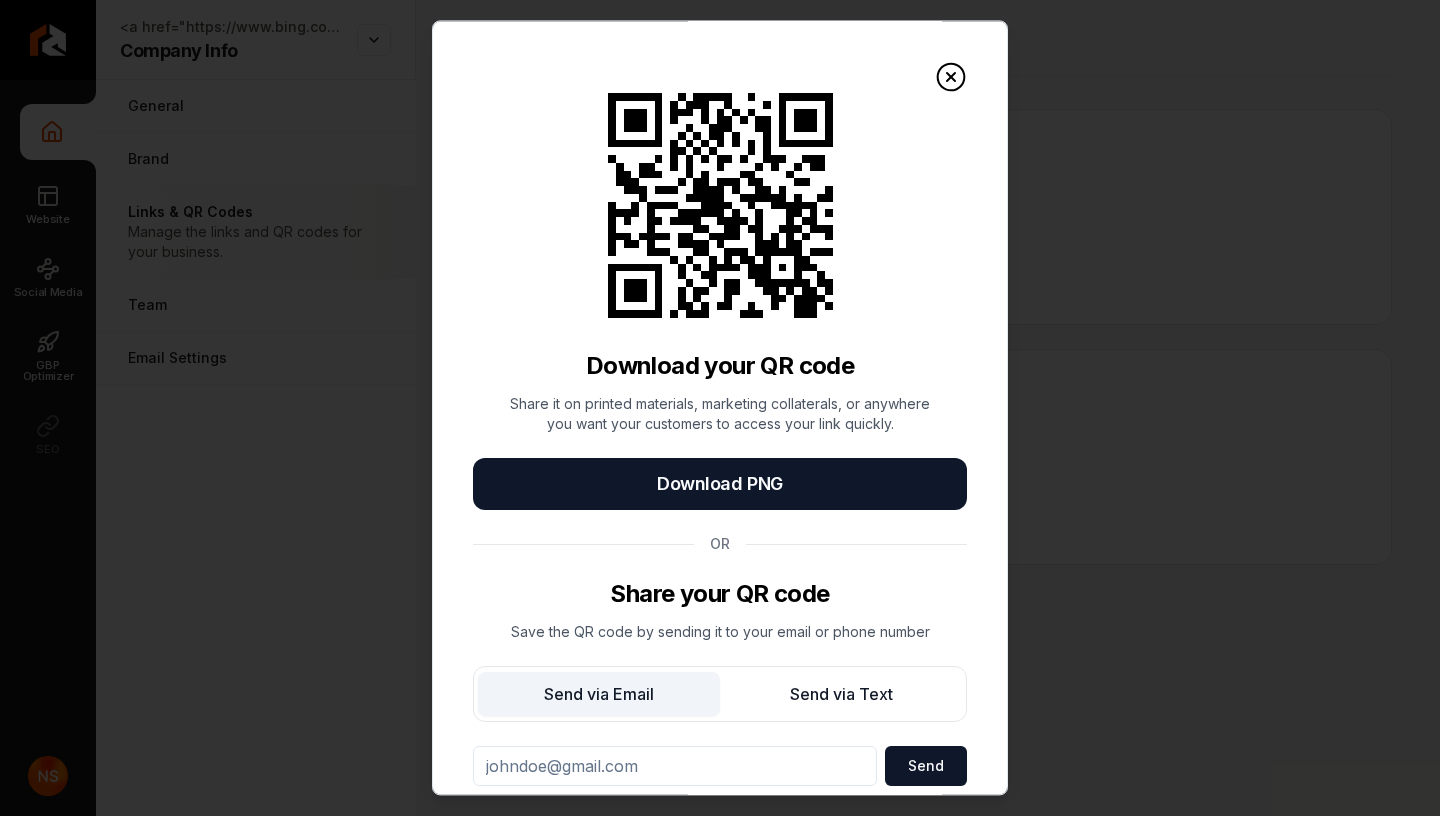 drag, startPoint x: 616, startPoint y: 102, endPoint x: 764, endPoint y: 216, distance: 186.81541 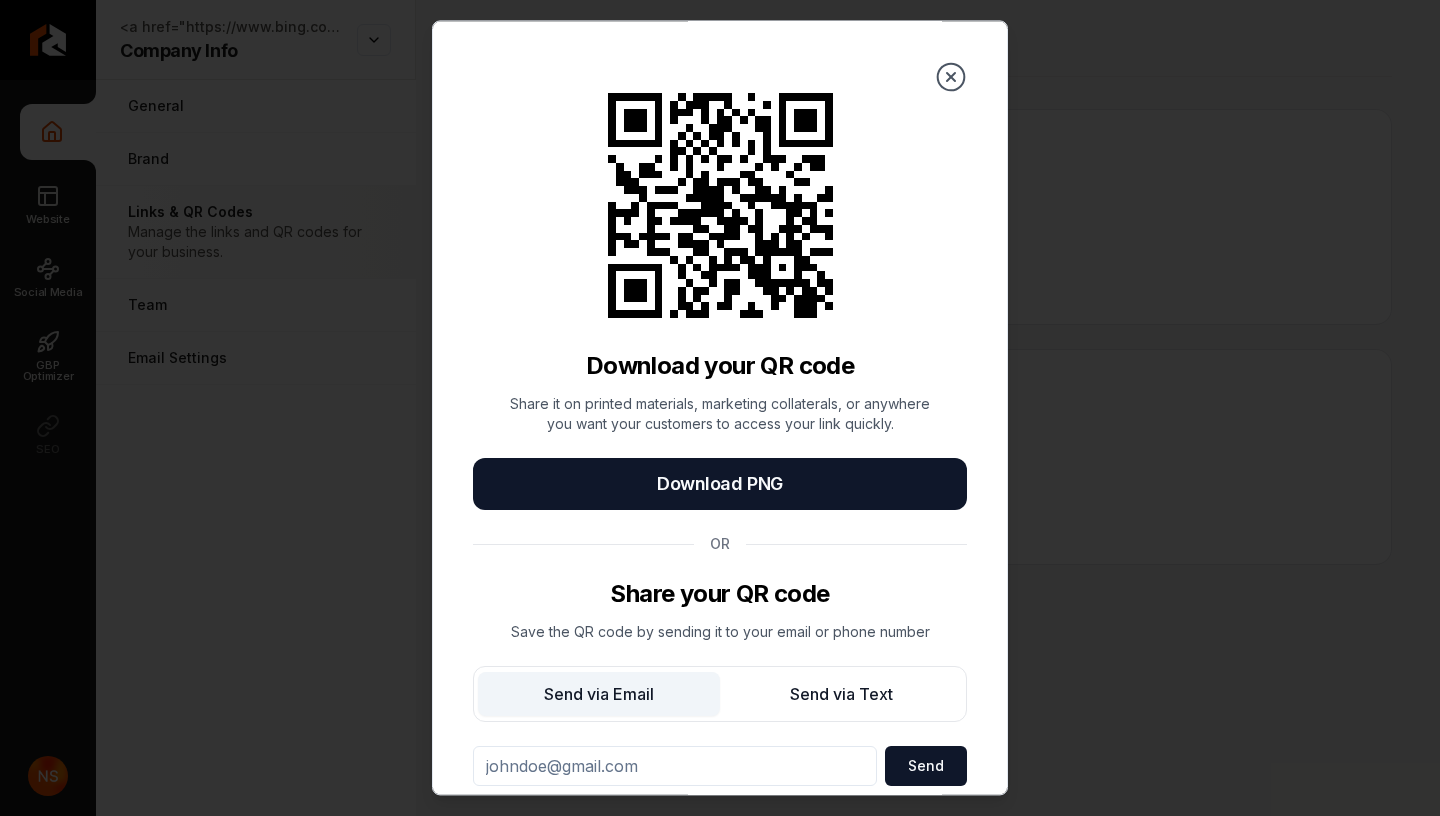 click 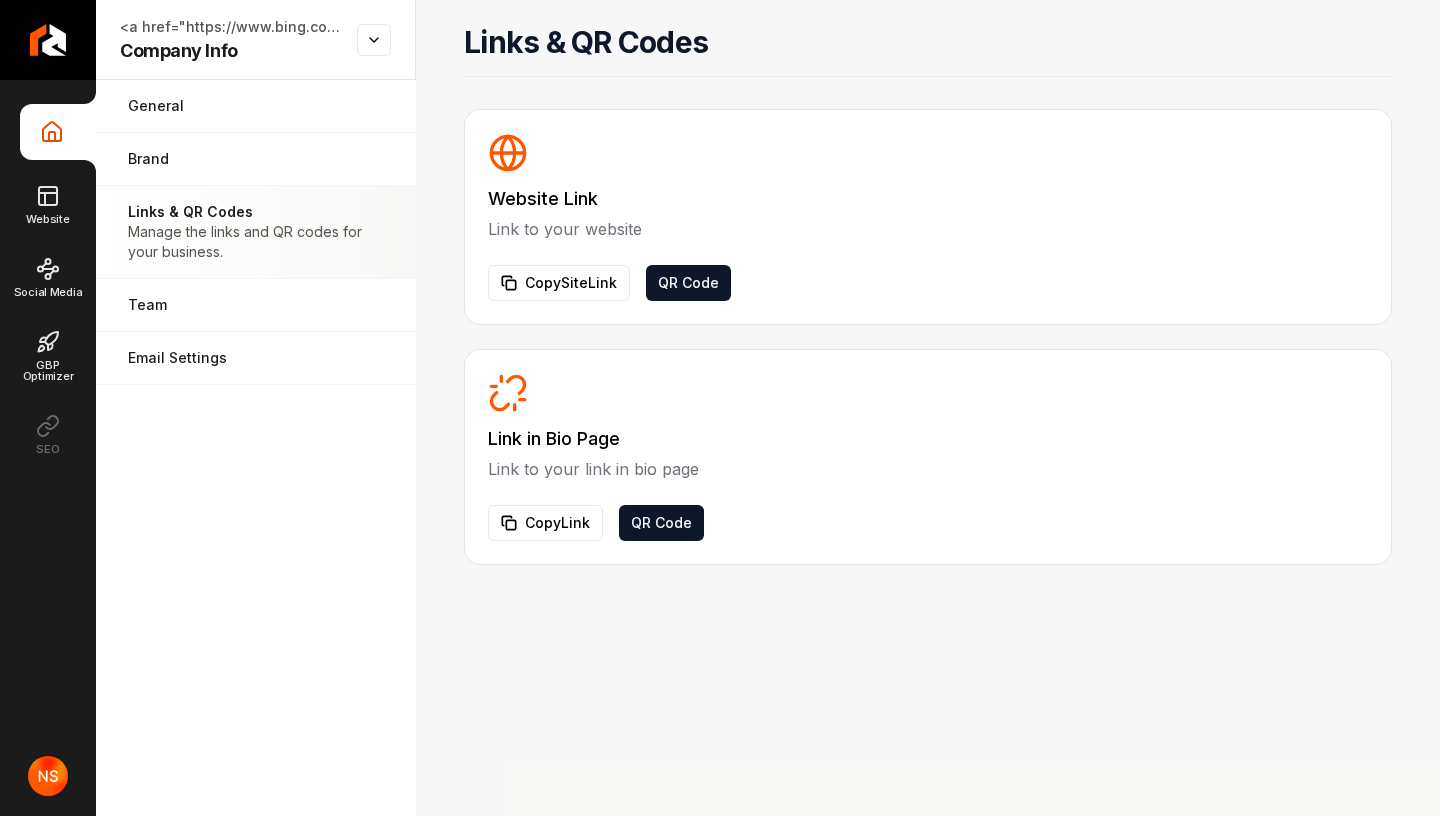 click on "Link in Bio Page Link to your link in bio page   Copy   Link QR Code" at bounding box center (928, 457) 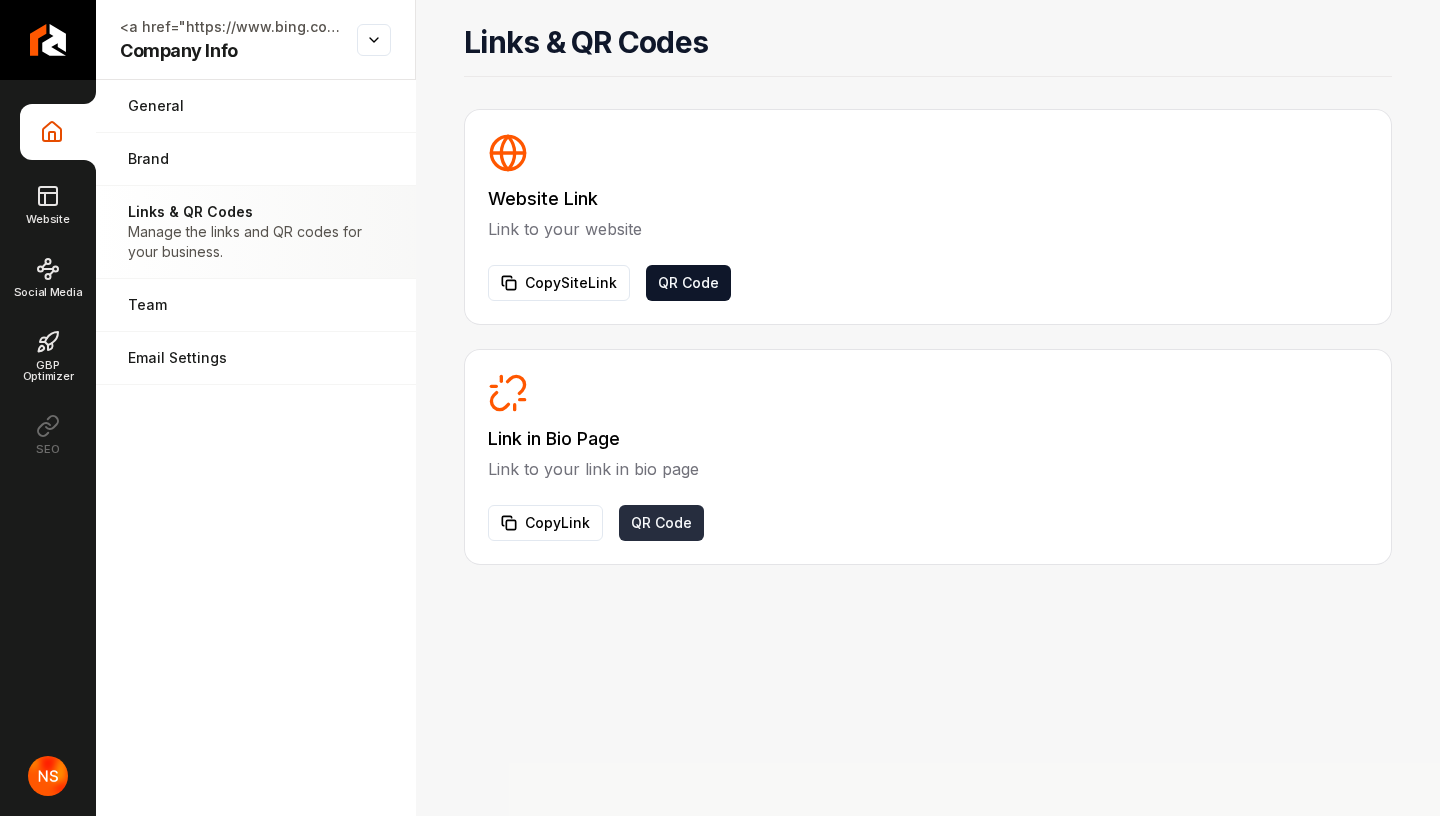 click on "QR Code" at bounding box center (661, 523) 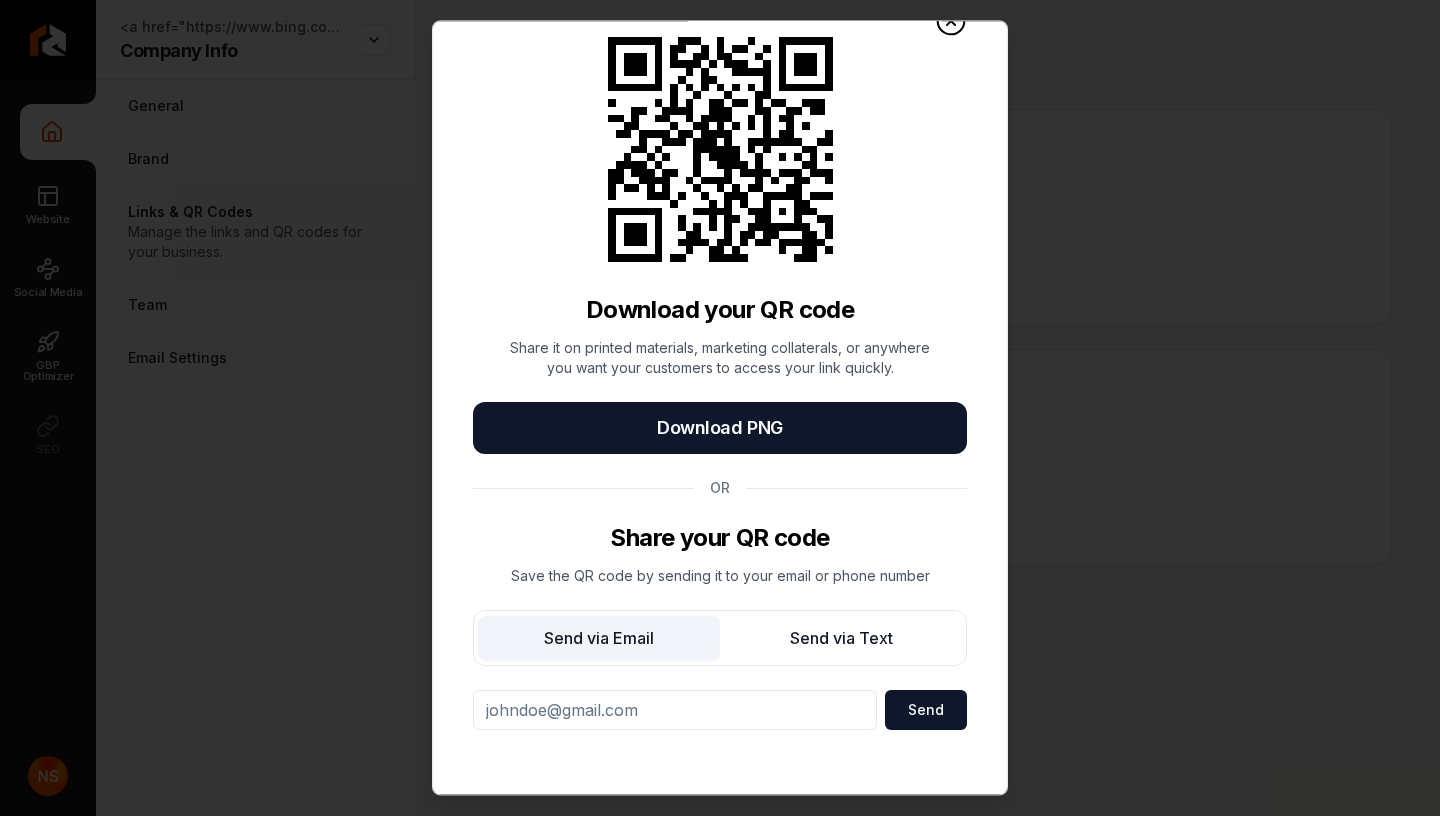scroll, scrollTop: 0, scrollLeft: 0, axis: both 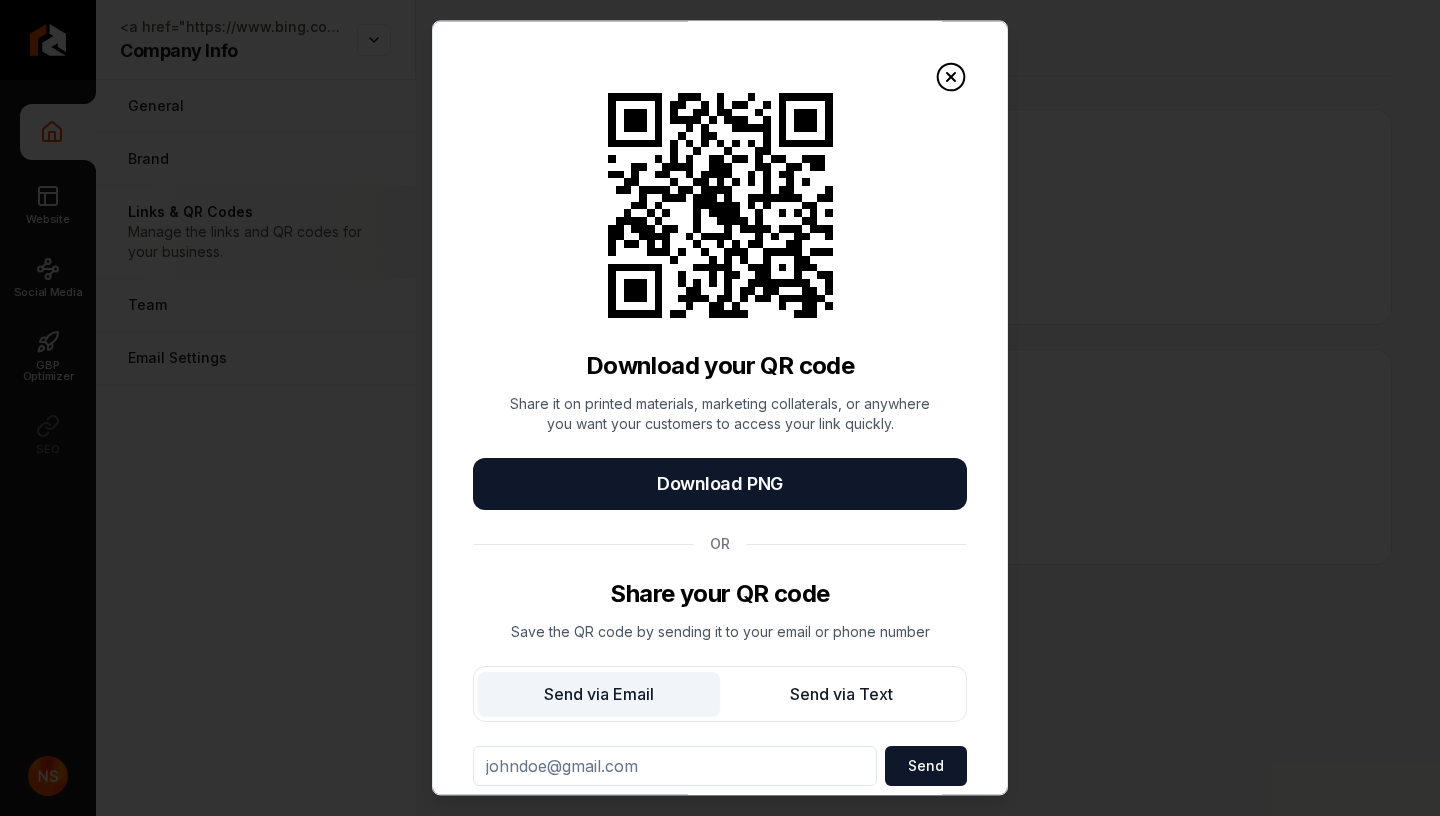 click on "Download your QR code Share it on printed materials, marketing collaterals, or anywhere you want your customers to access your link quickly. Download PNG OR Share your QR code Save the QR code by sending it to your email or phone number Send via Email Send via Text Send" at bounding box center [720, 439] 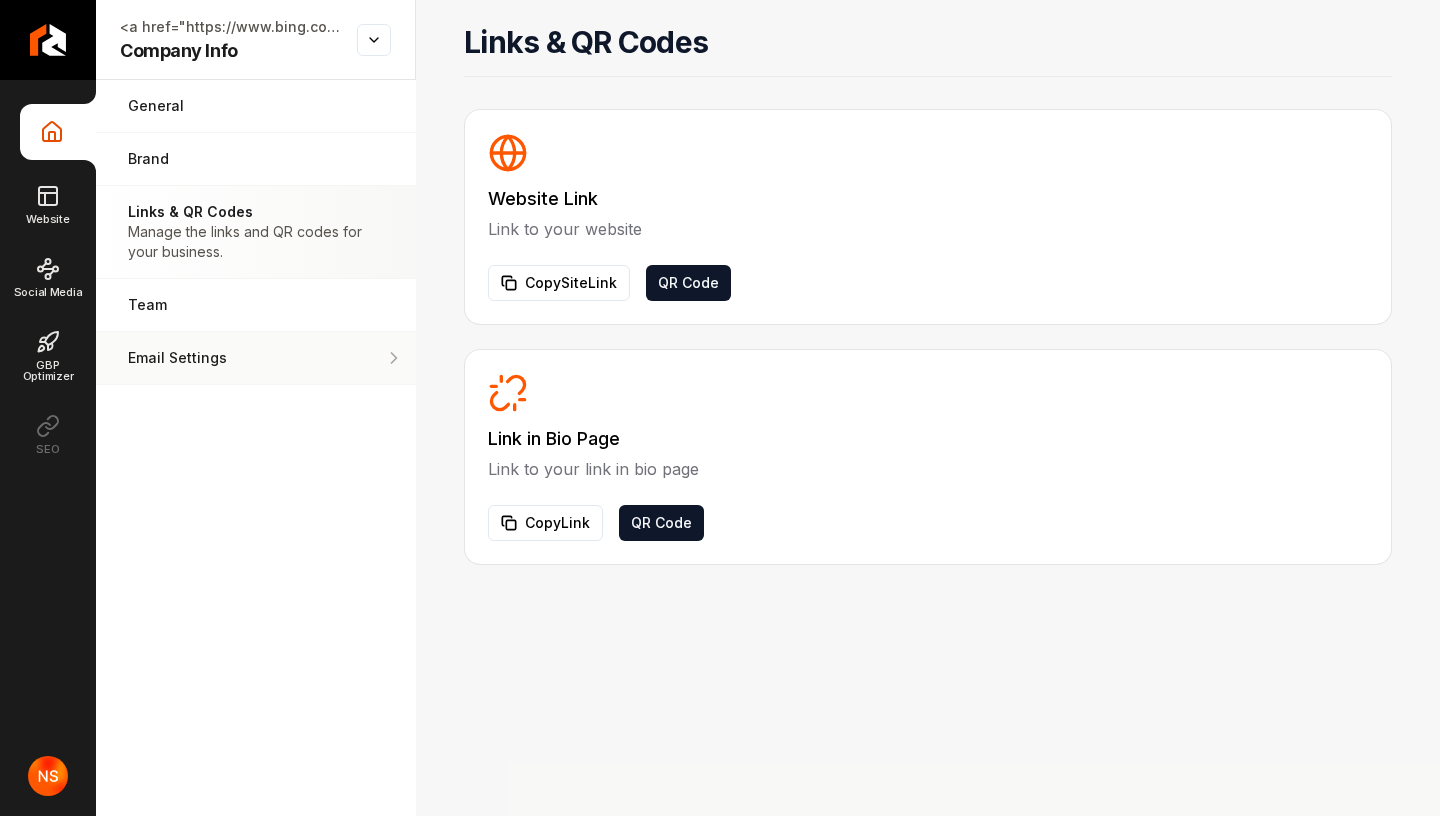 click on "Email Settings" at bounding box center [220, 358] 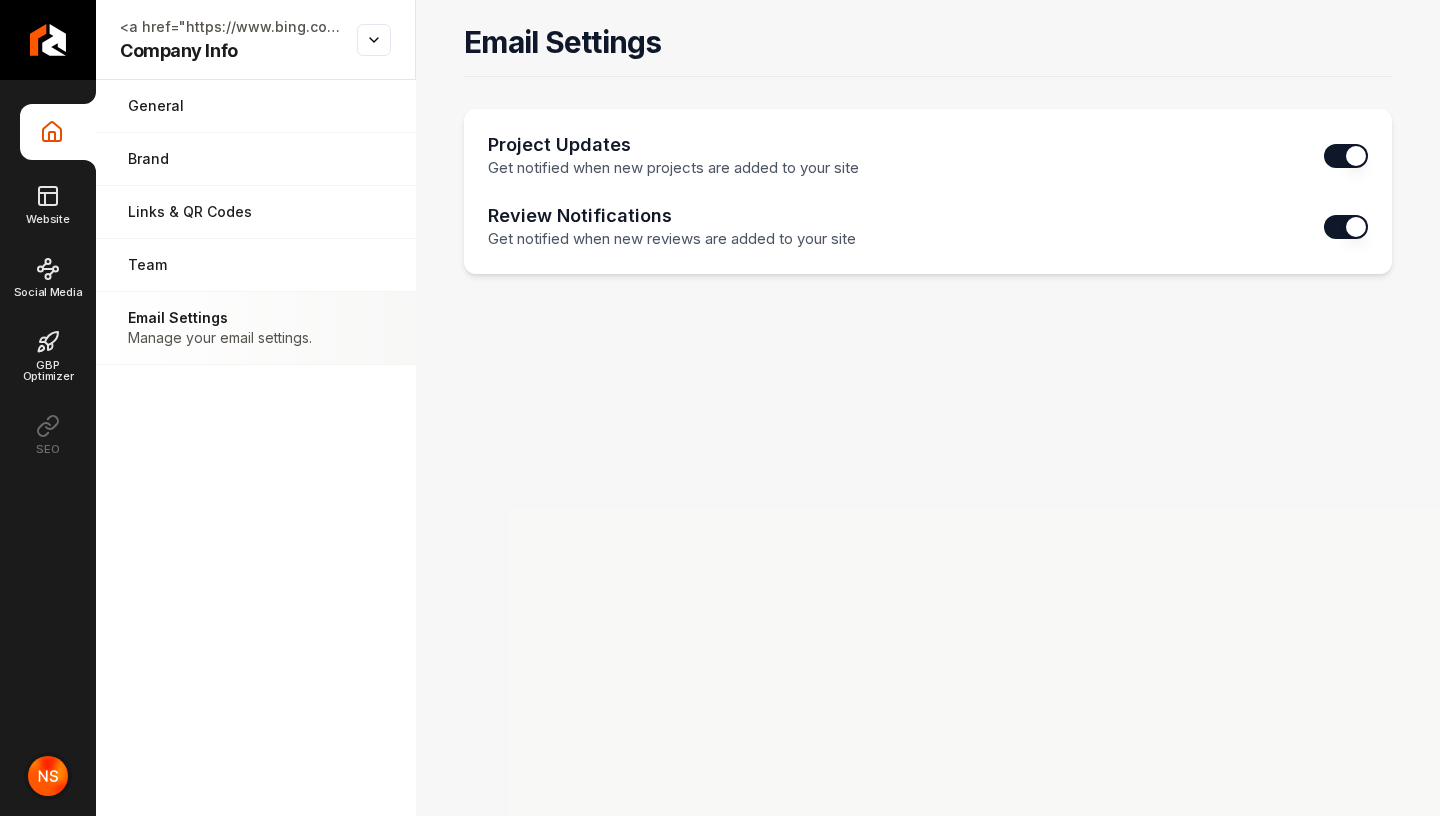click at bounding box center [48, 776] 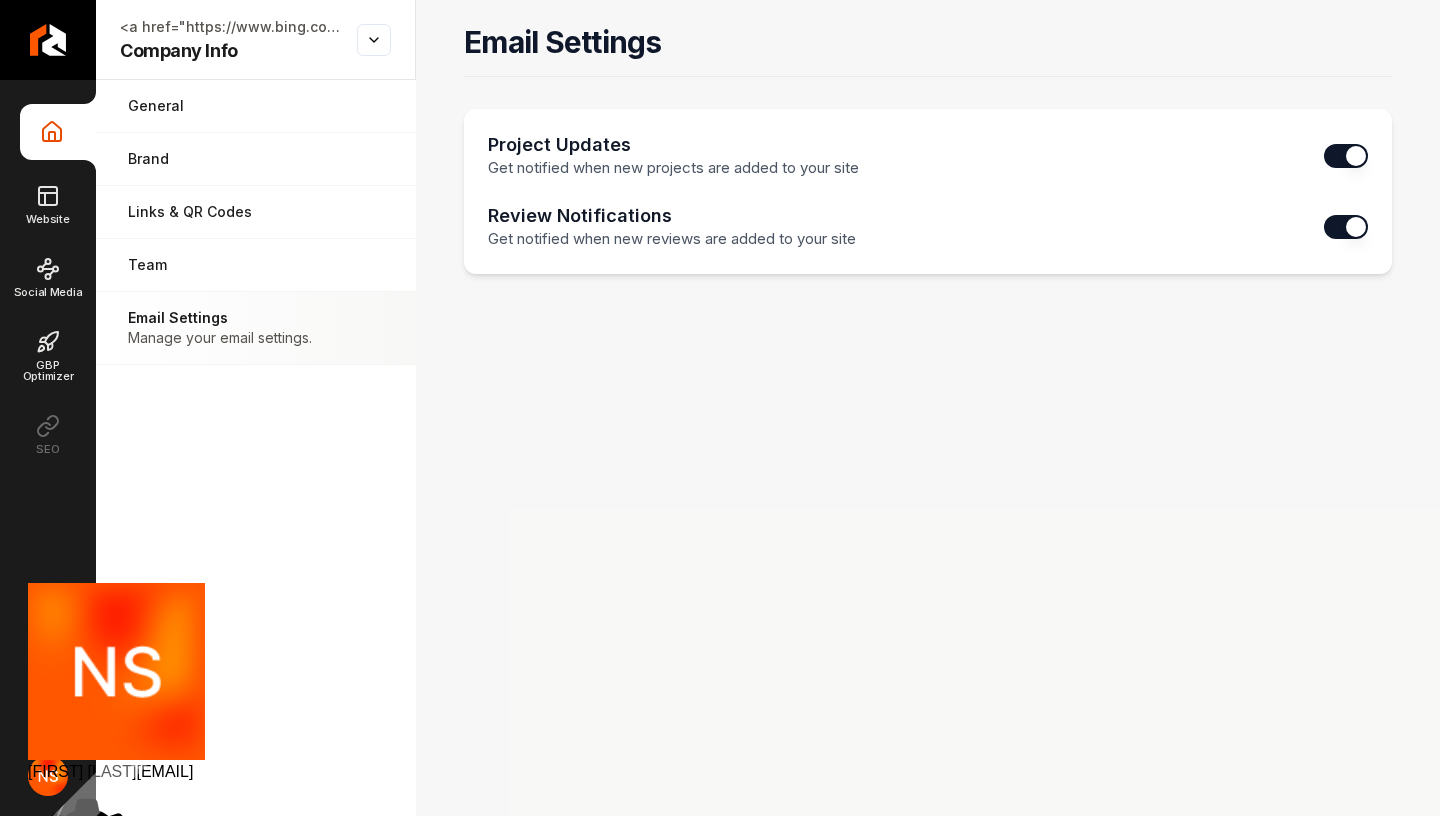 click on "Manage account" at bounding box center (87, 855) 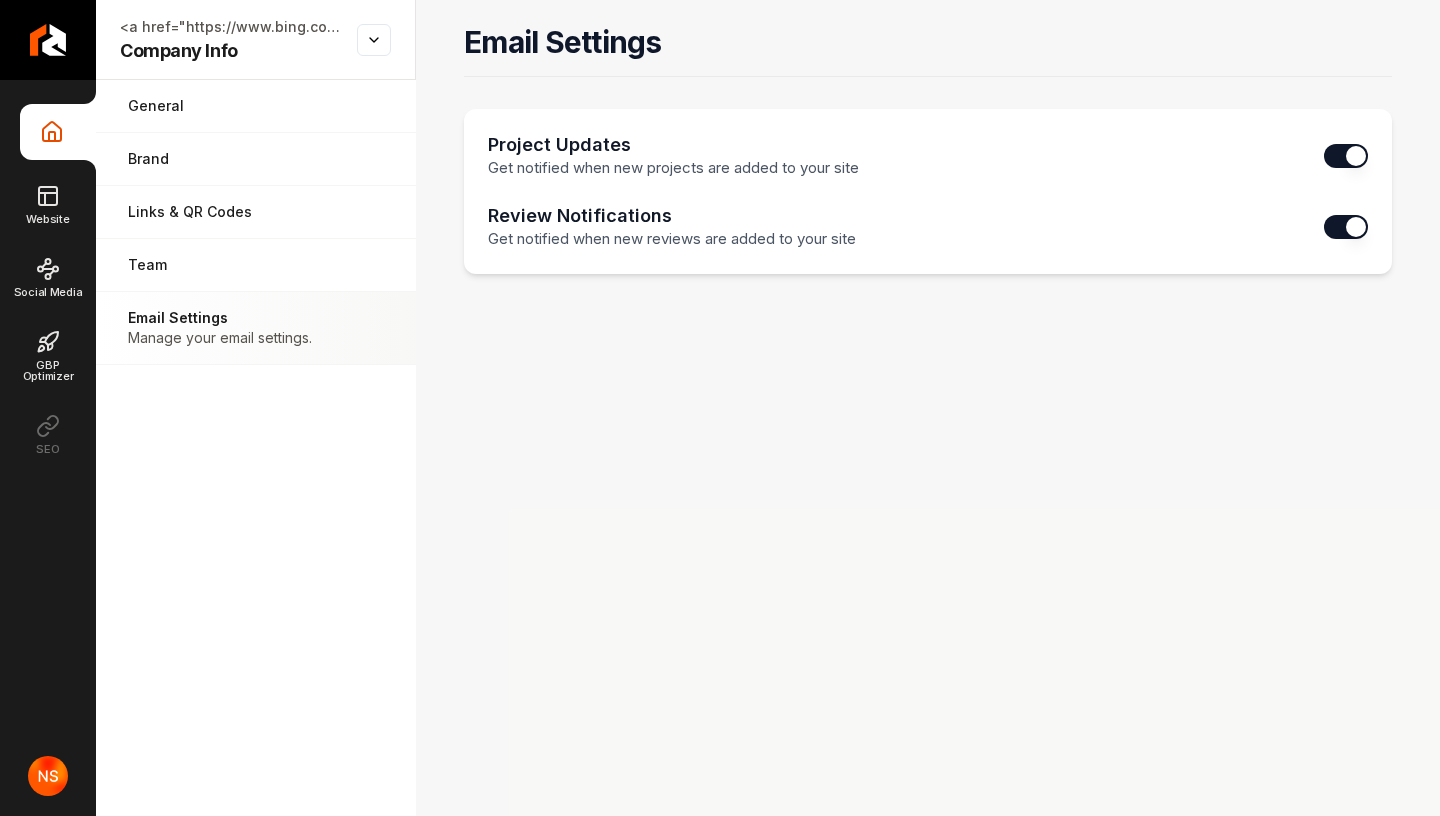 click 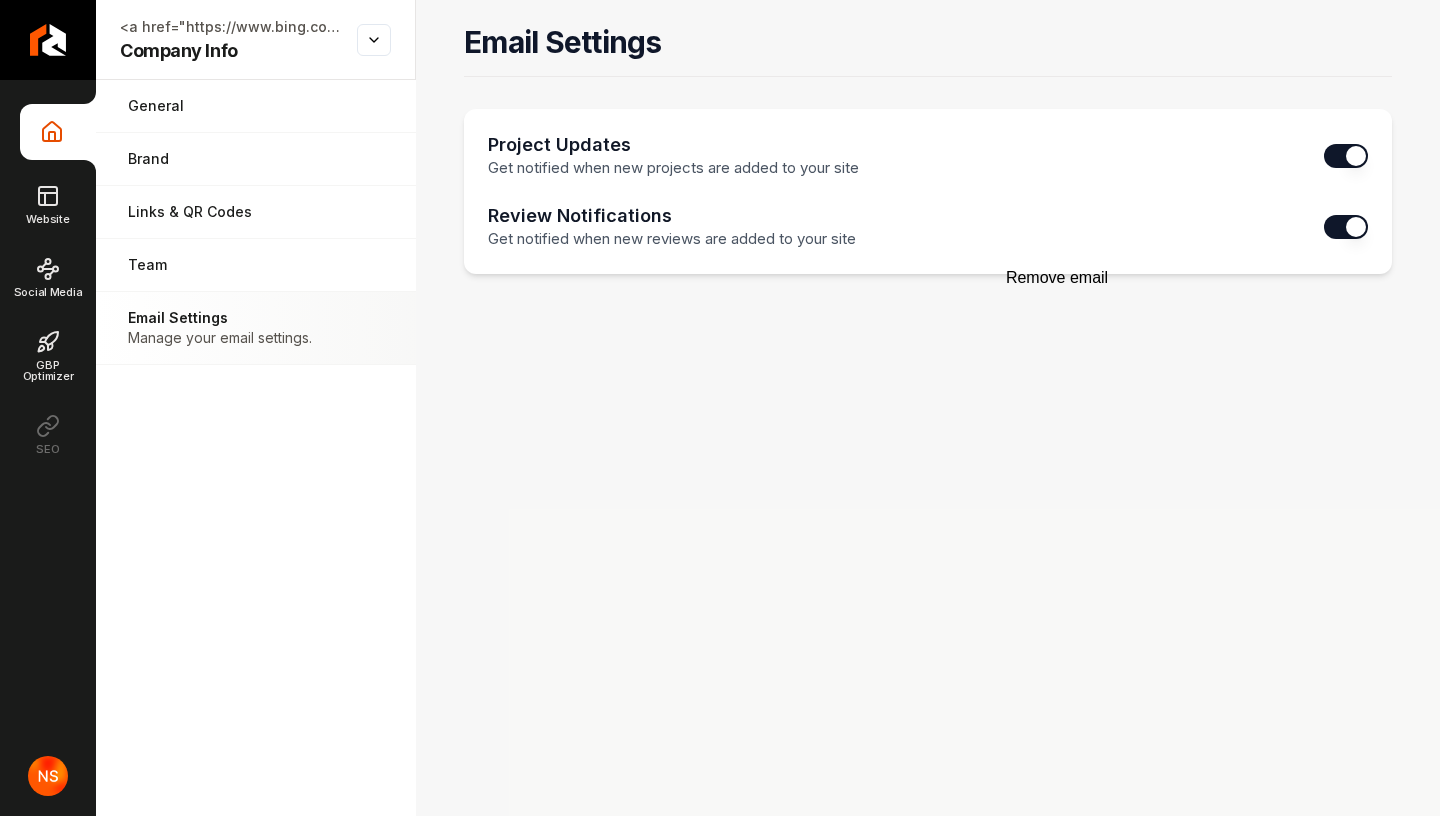 click on "[EMAIL] Primary Add email address Email addresses" at bounding box center [720, 2756] 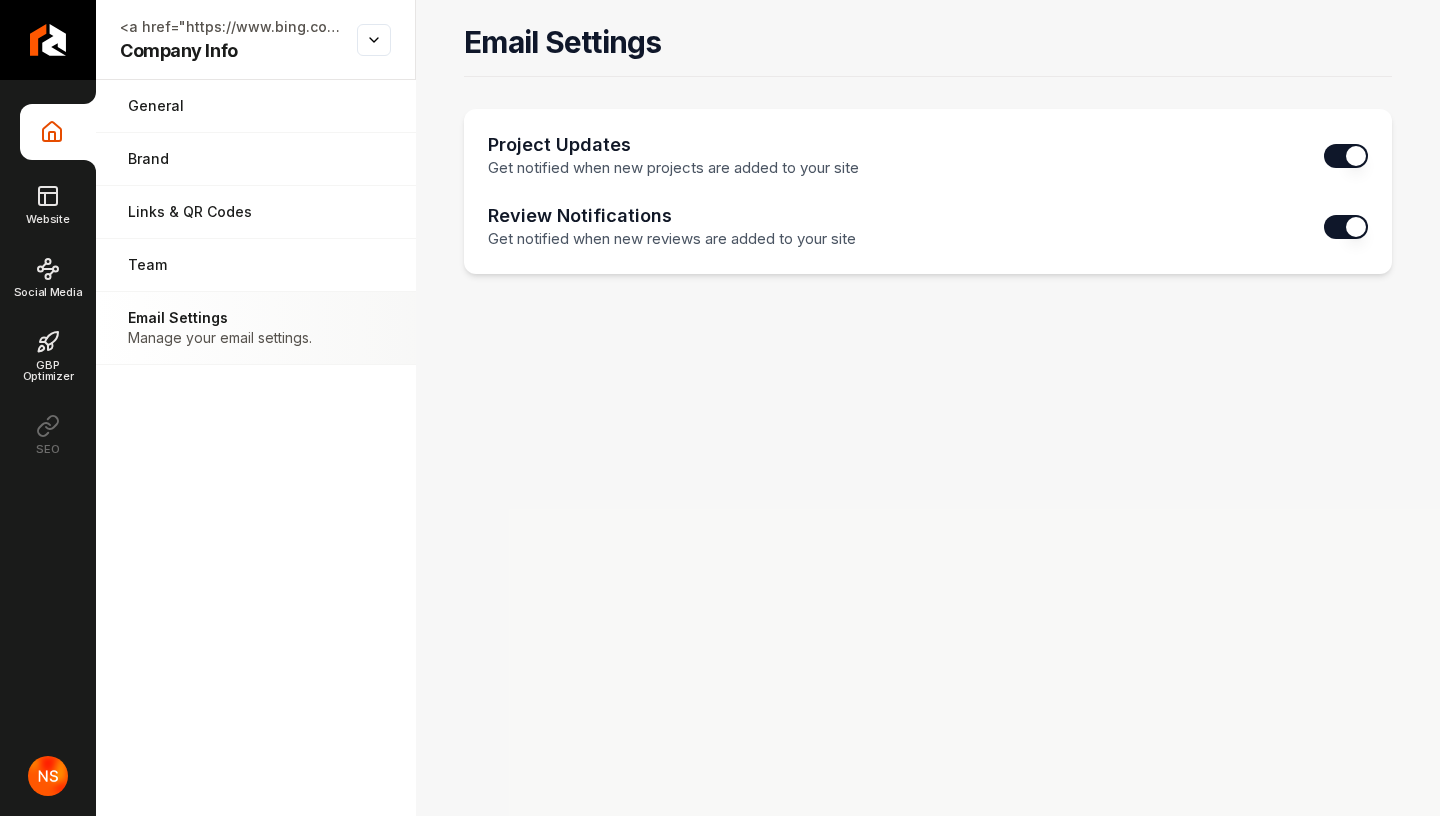 click 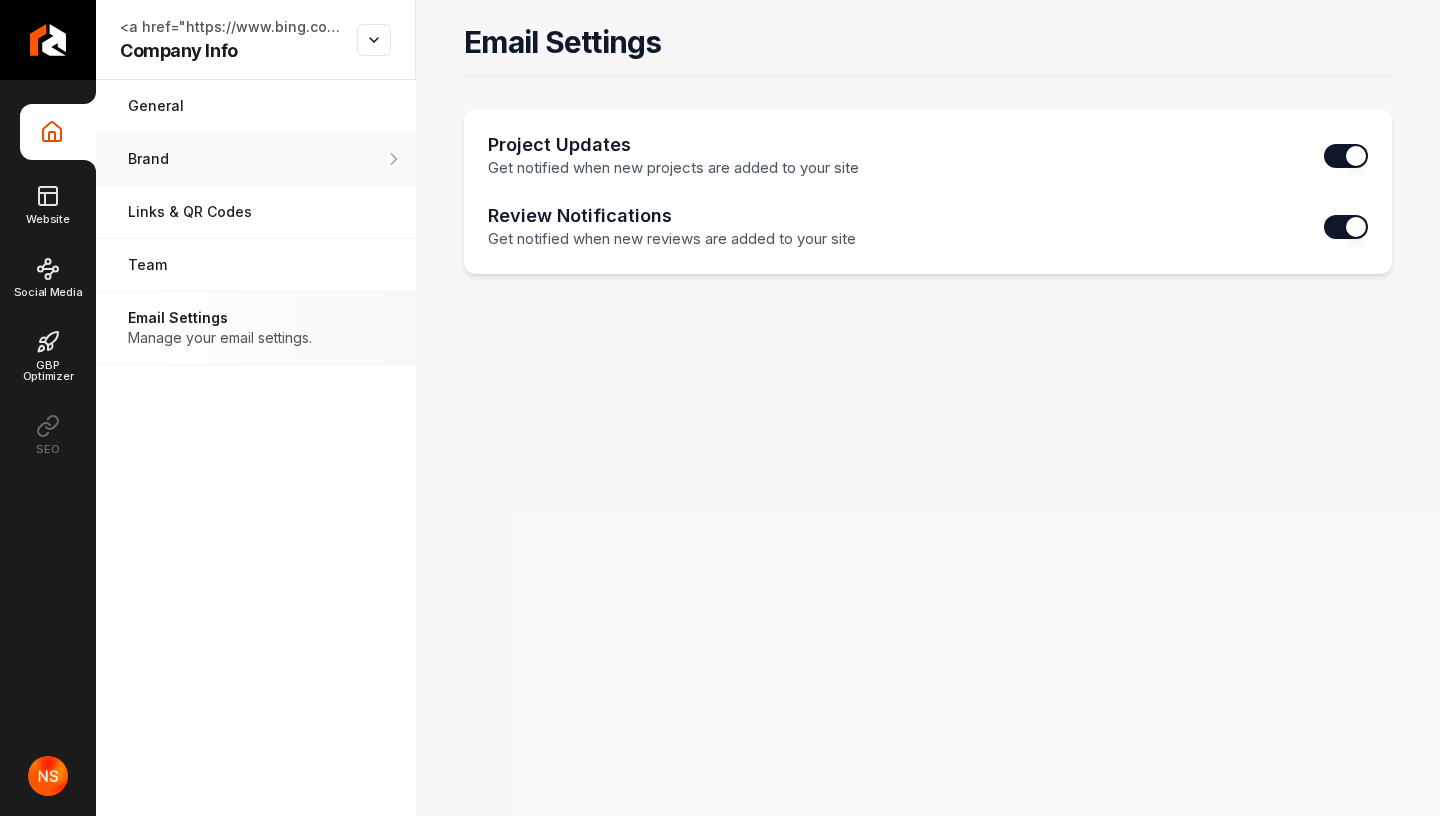 click on "Brand" at bounding box center [256, 159] 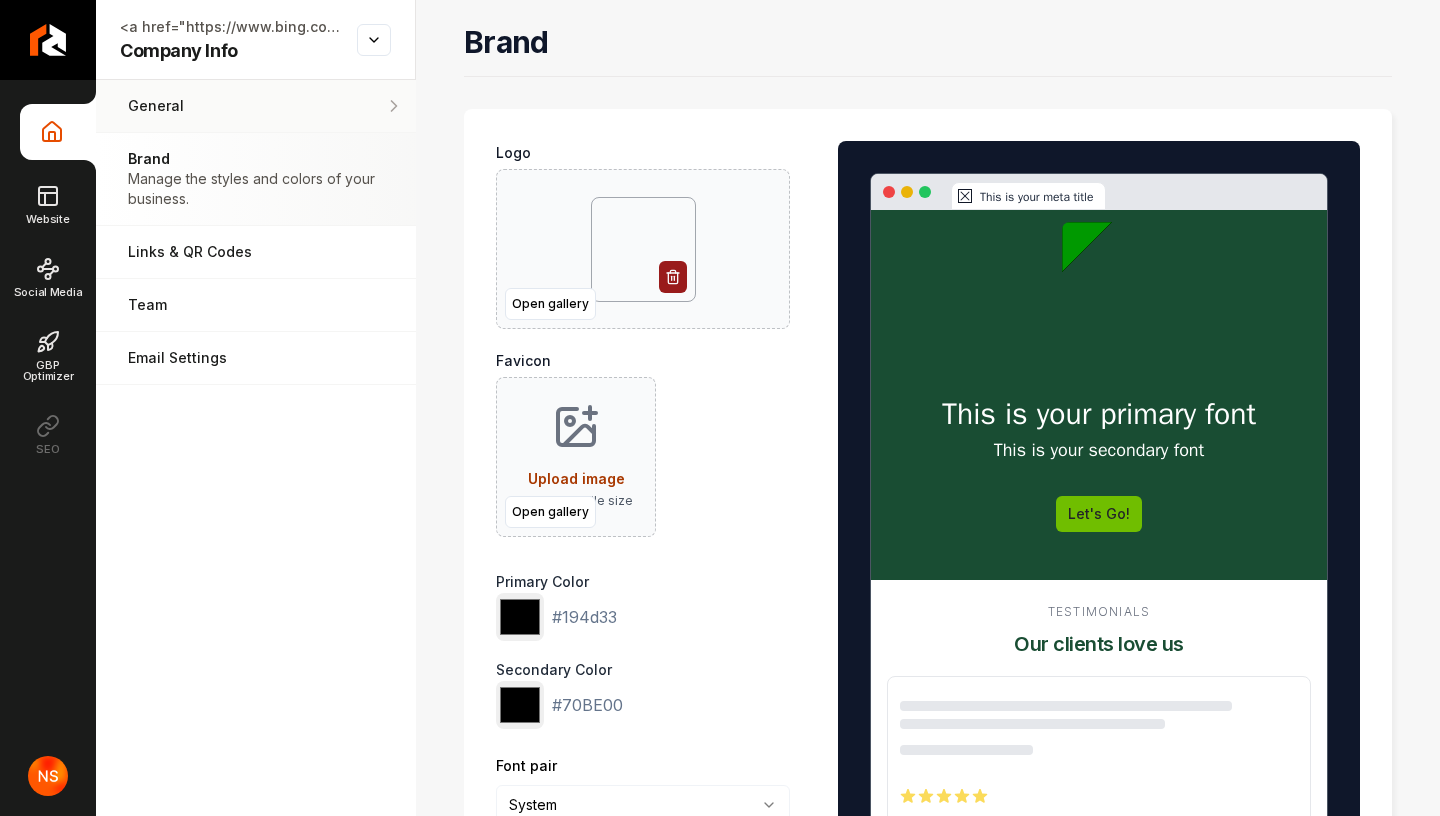 click on "General Adjust your general settings." at bounding box center [256, 106] 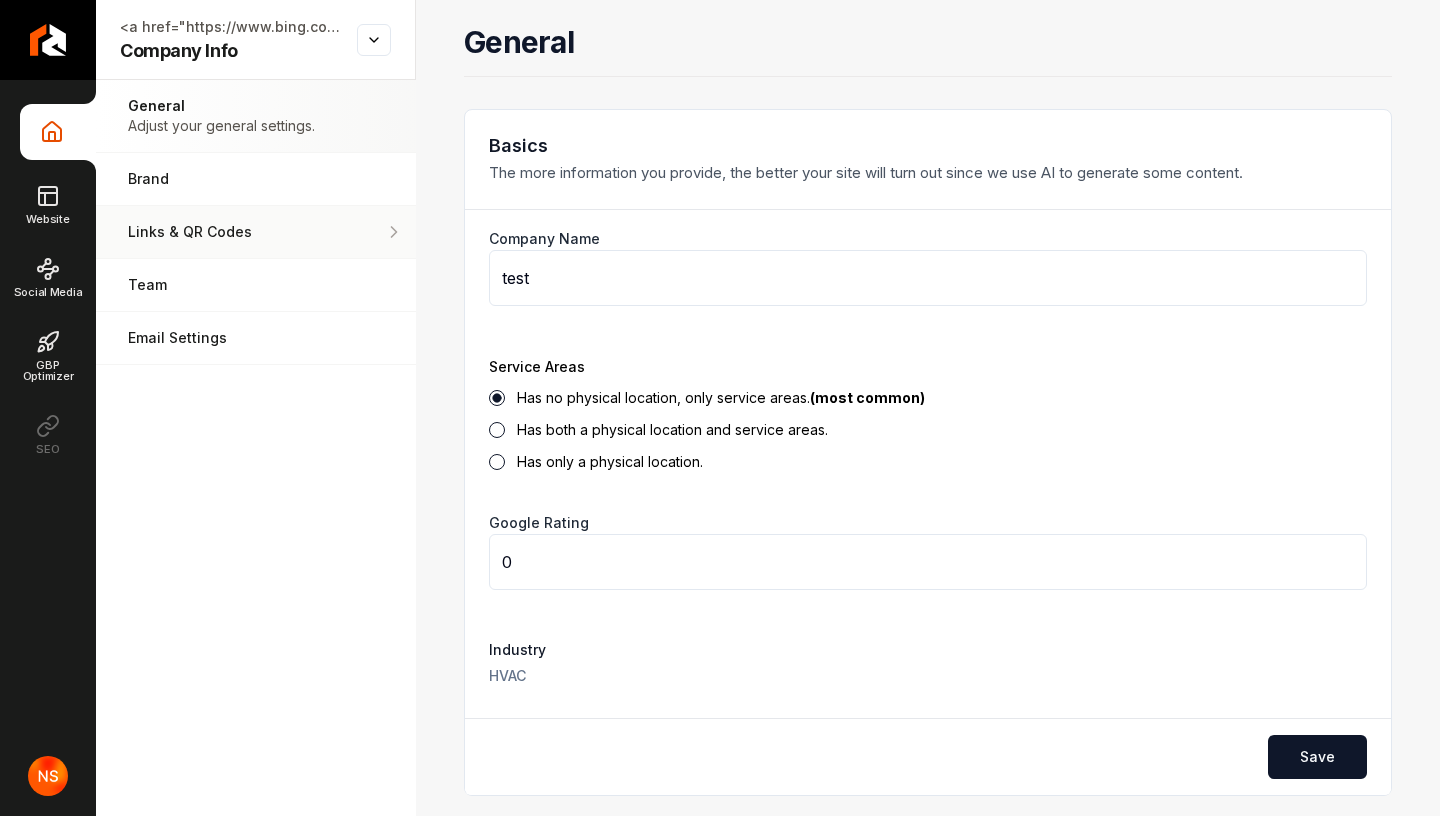 click on "Links & QR Codes" at bounding box center (256, 232) 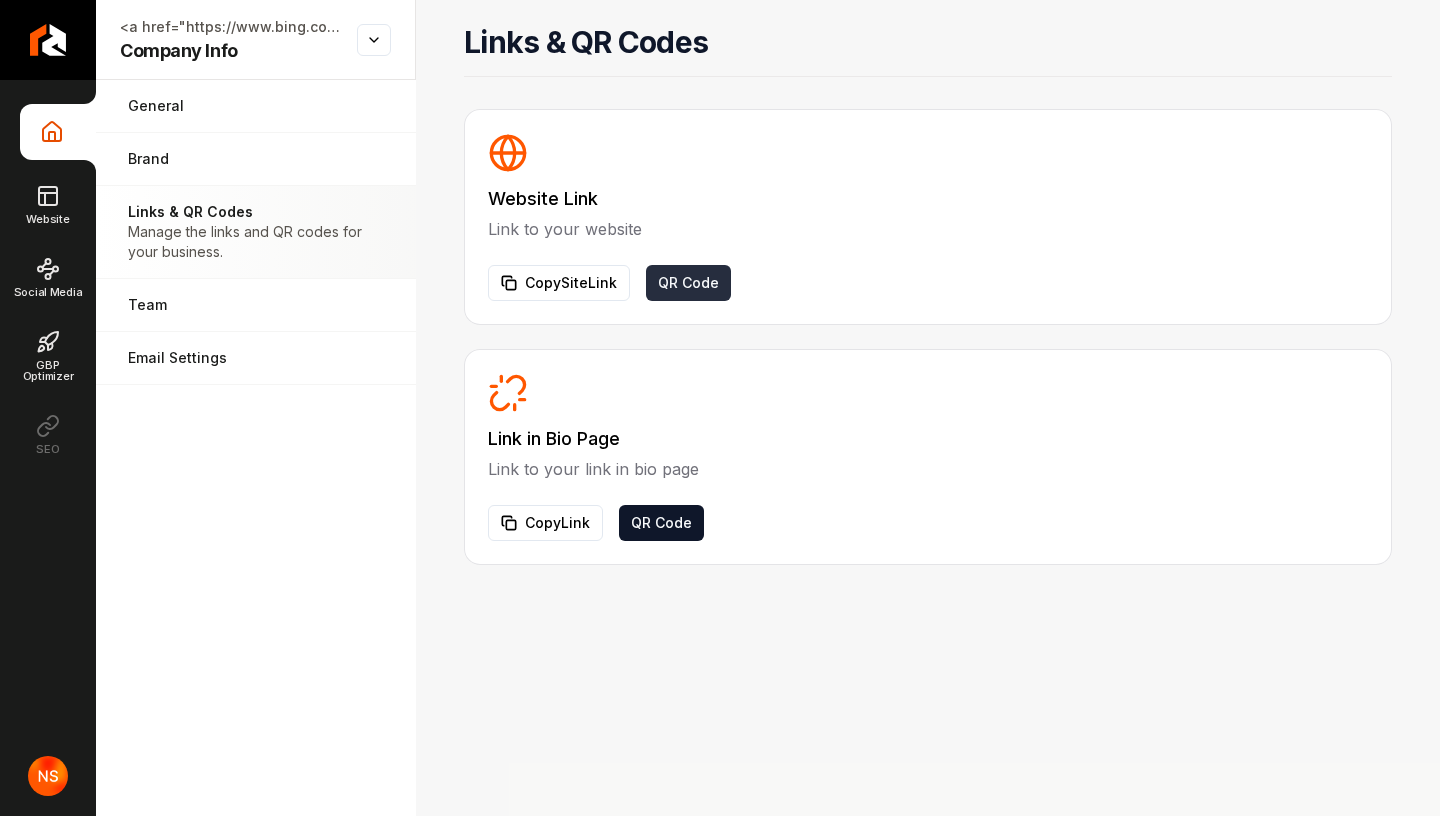 click on "QR Code" at bounding box center (688, 283) 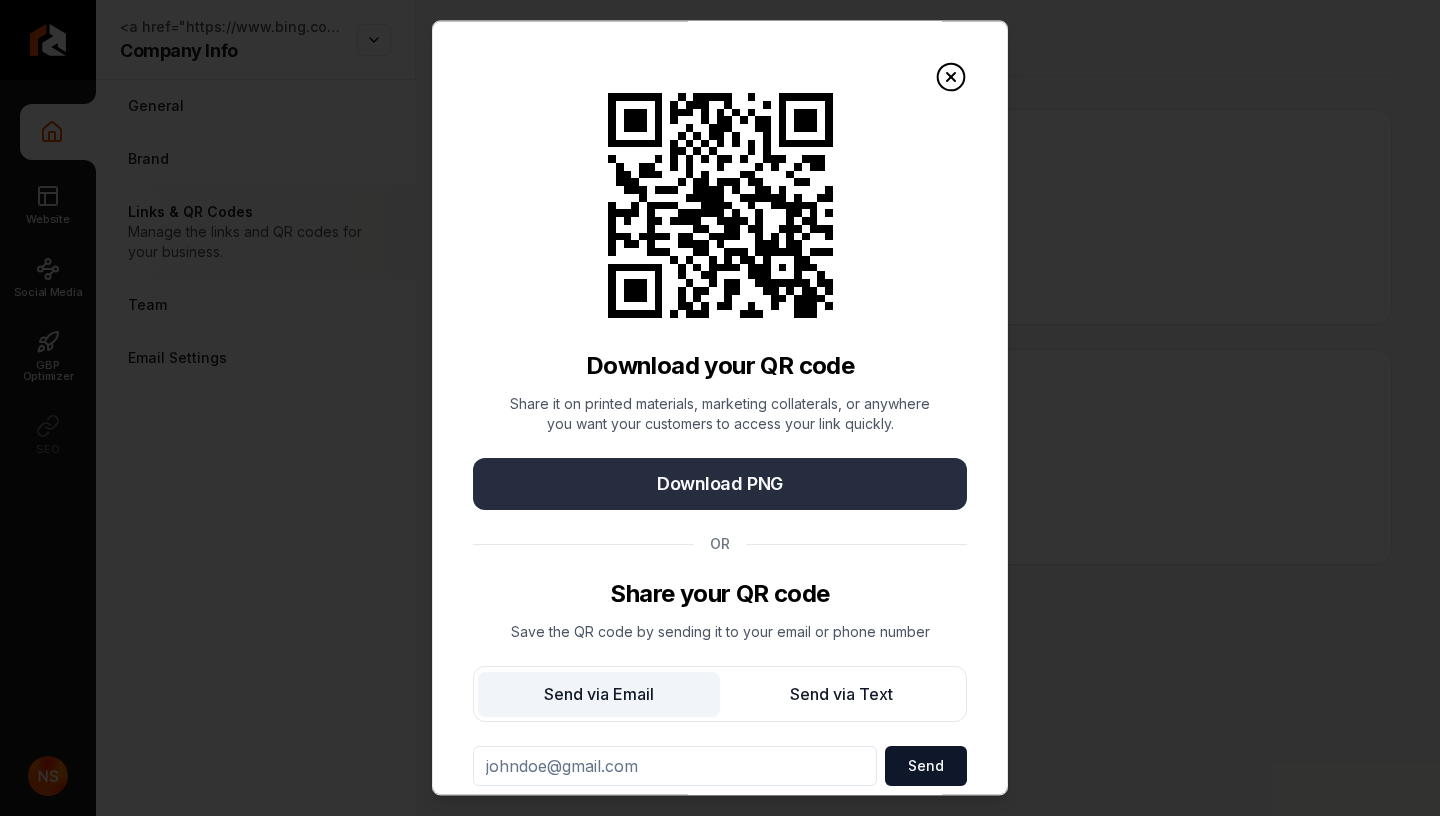 scroll, scrollTop: 57, scrollLeft: 0, axis: vertical 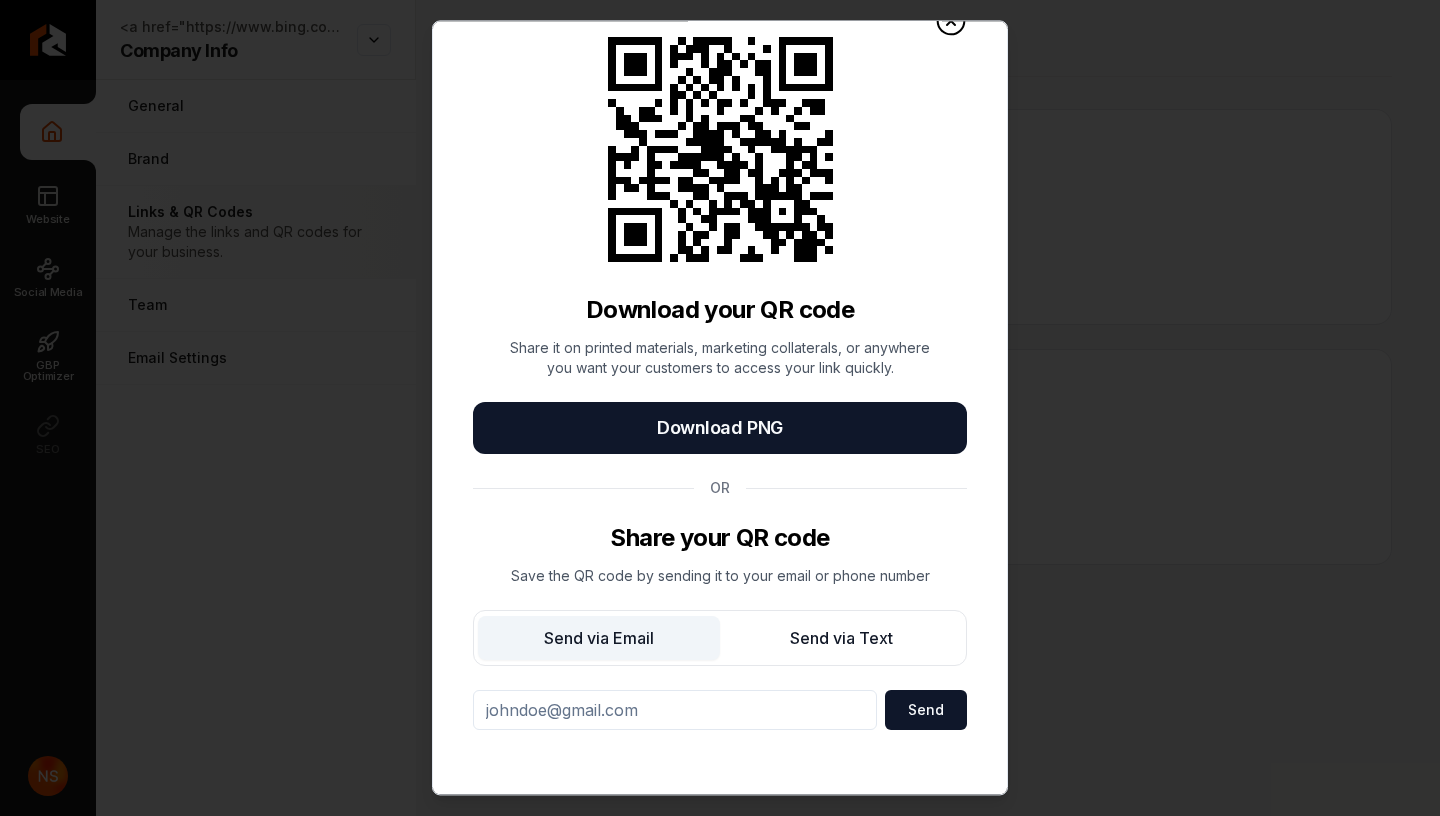 click on "QR Code for  Website Link Download your QR code Share it on printed materials, marketing collaterals, or anywhere you want your customers to access your link quickly. Download PNG OR Share your QR code Save the QR code by sending it to your email or phone number Send via Email Send via Text Send" at bounding box center (720, 407) 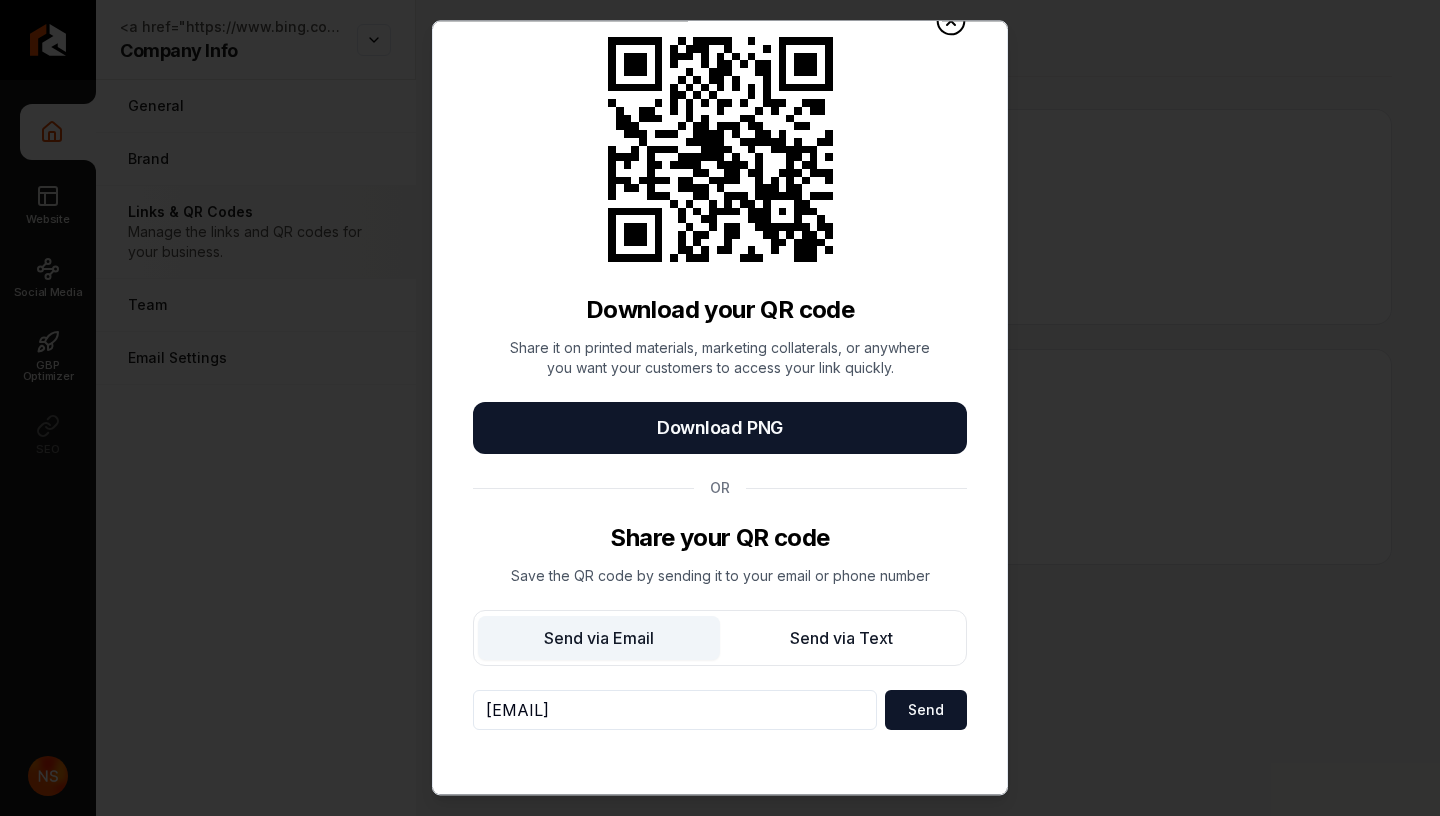 type on "[EMAIL]" 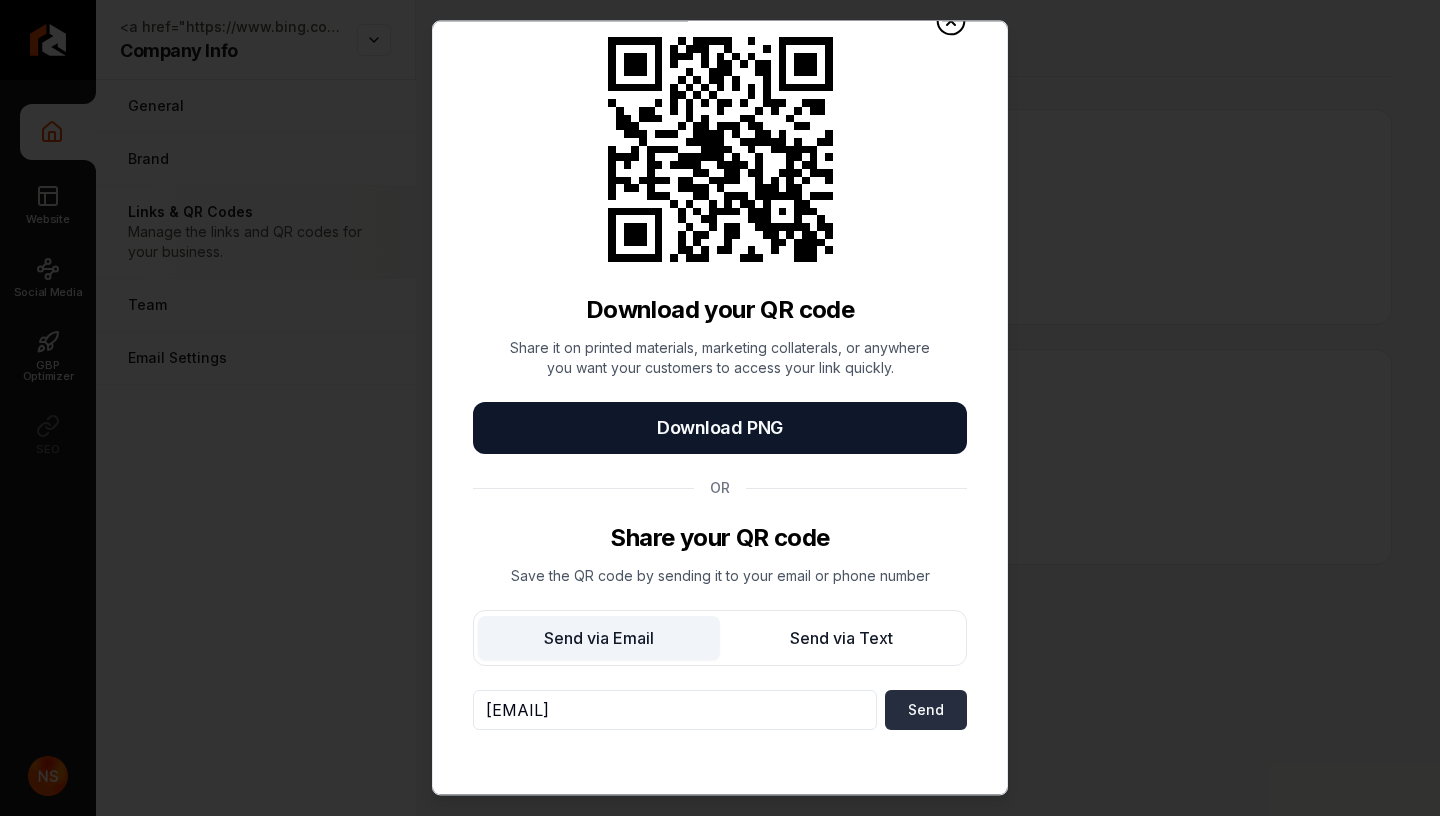click on "Send" at bounding box center (926, 710) 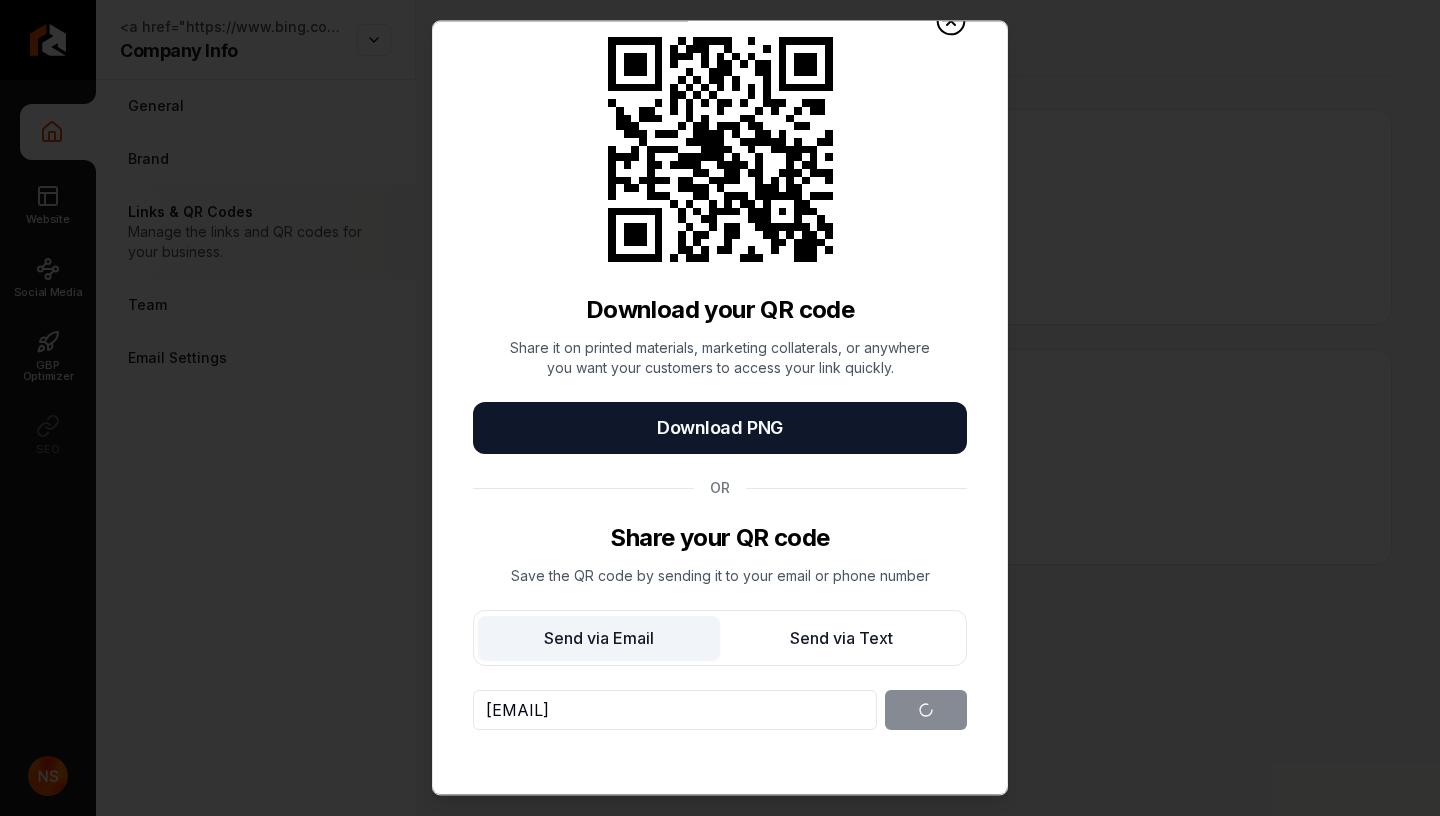 scroll, scrollTop: 3, scrollLeft: 0, axis: vertical 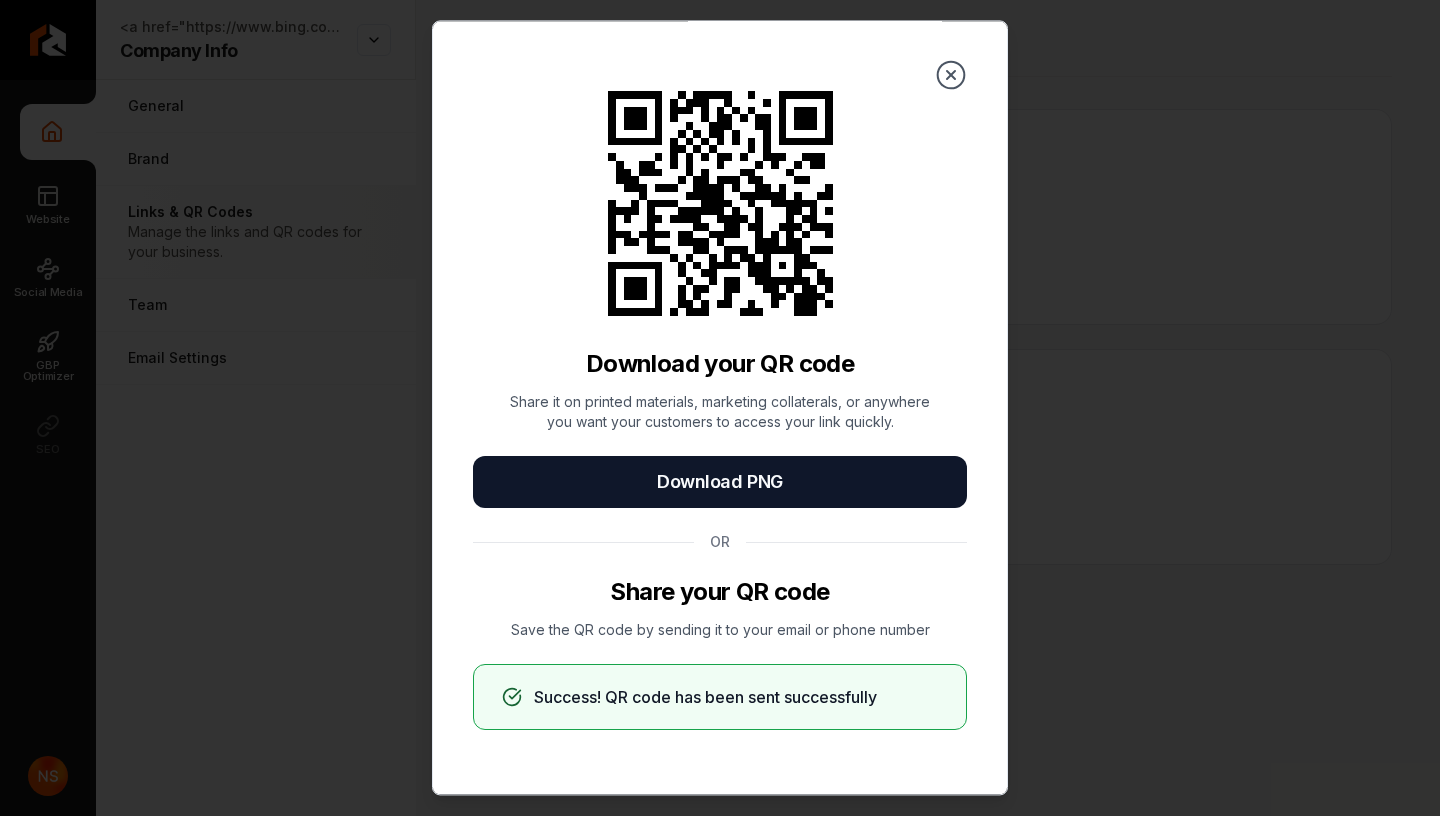 click 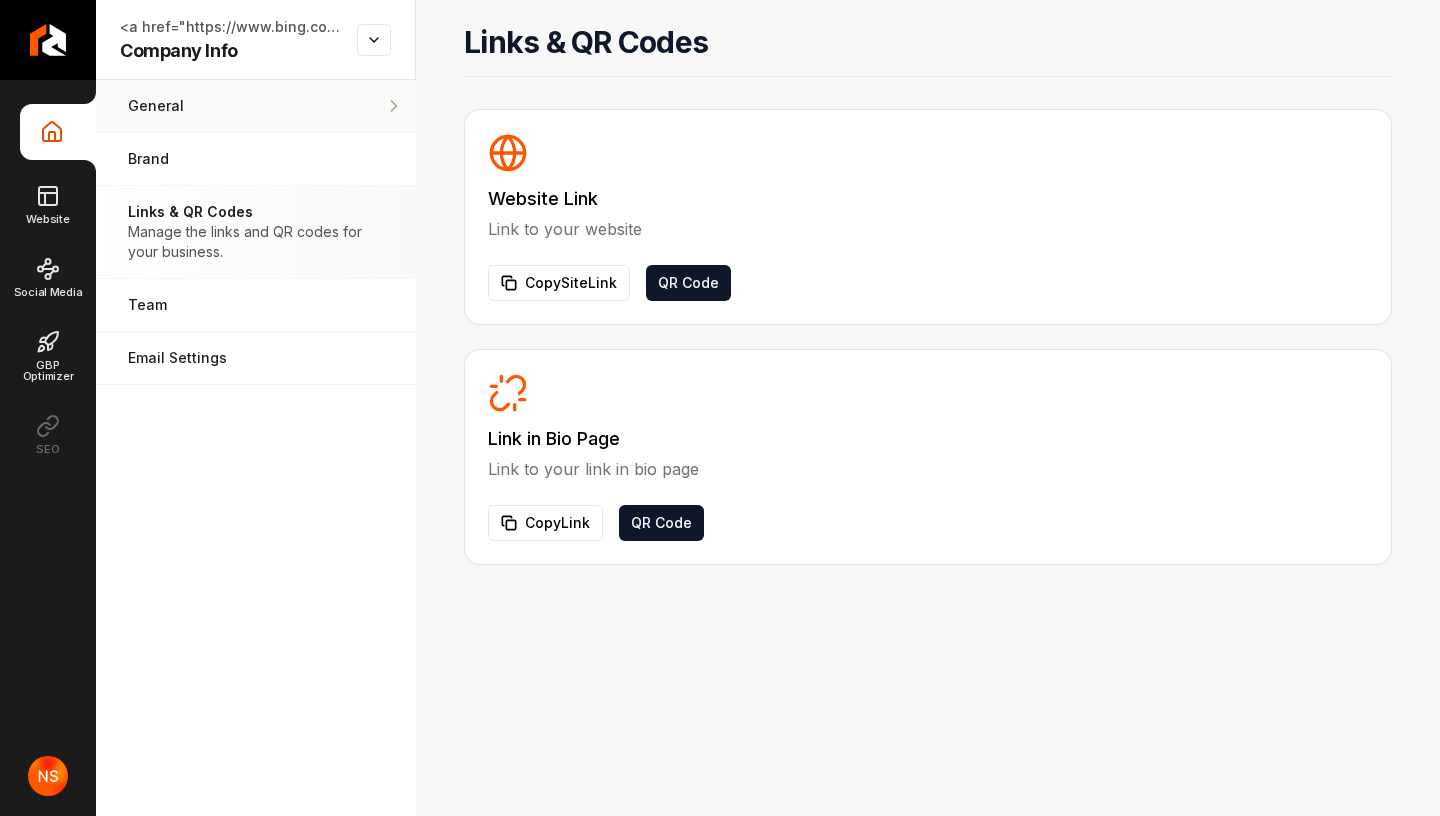 click on "General Adjust your general settings." at bounding box center (256, 106) 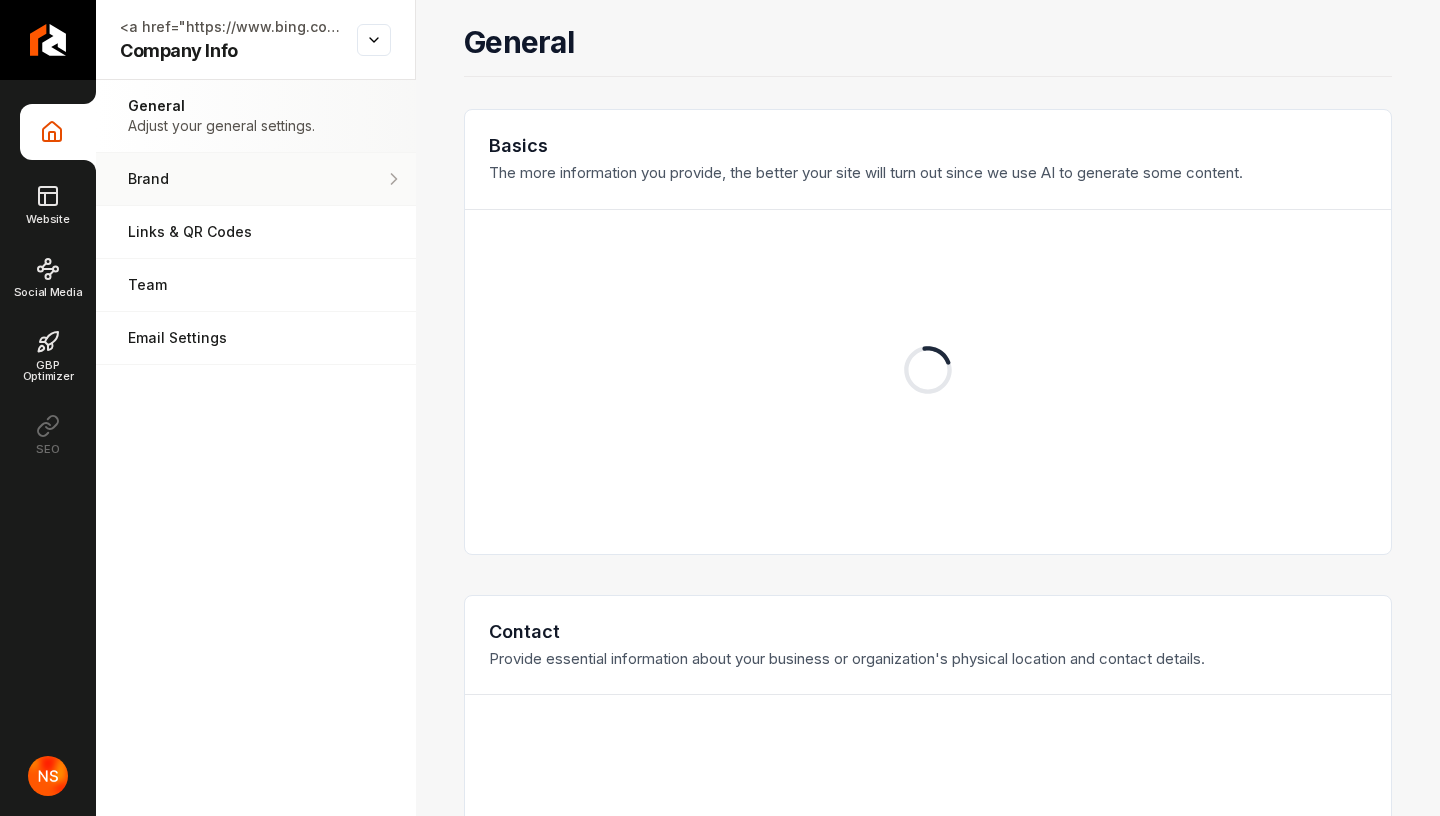click on "Brand Manage the styles and colors of your business." at bounding box center [256, 179] 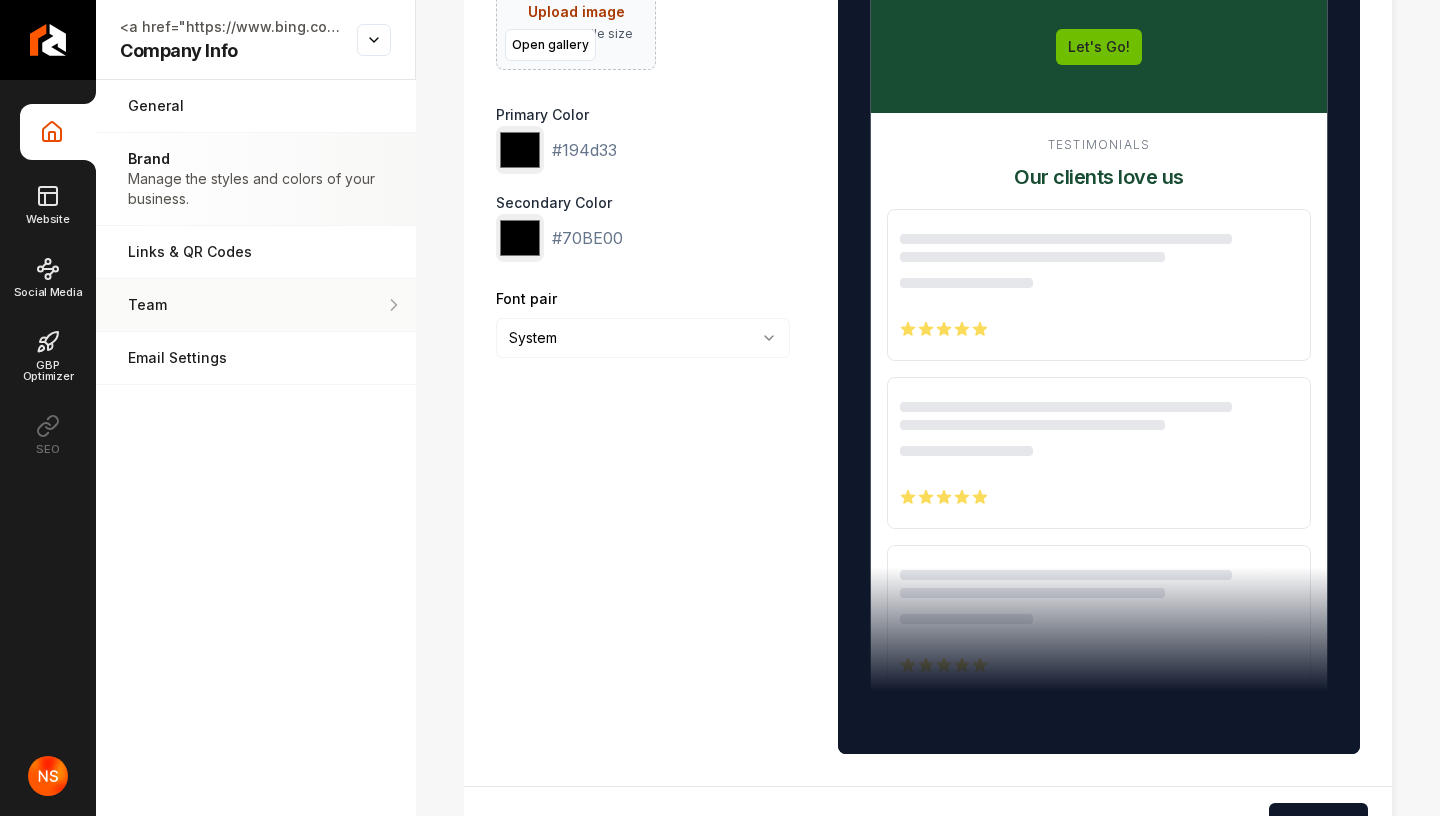 scroll, scrollTop: 571, scrollLeft: 0, axis: vertical 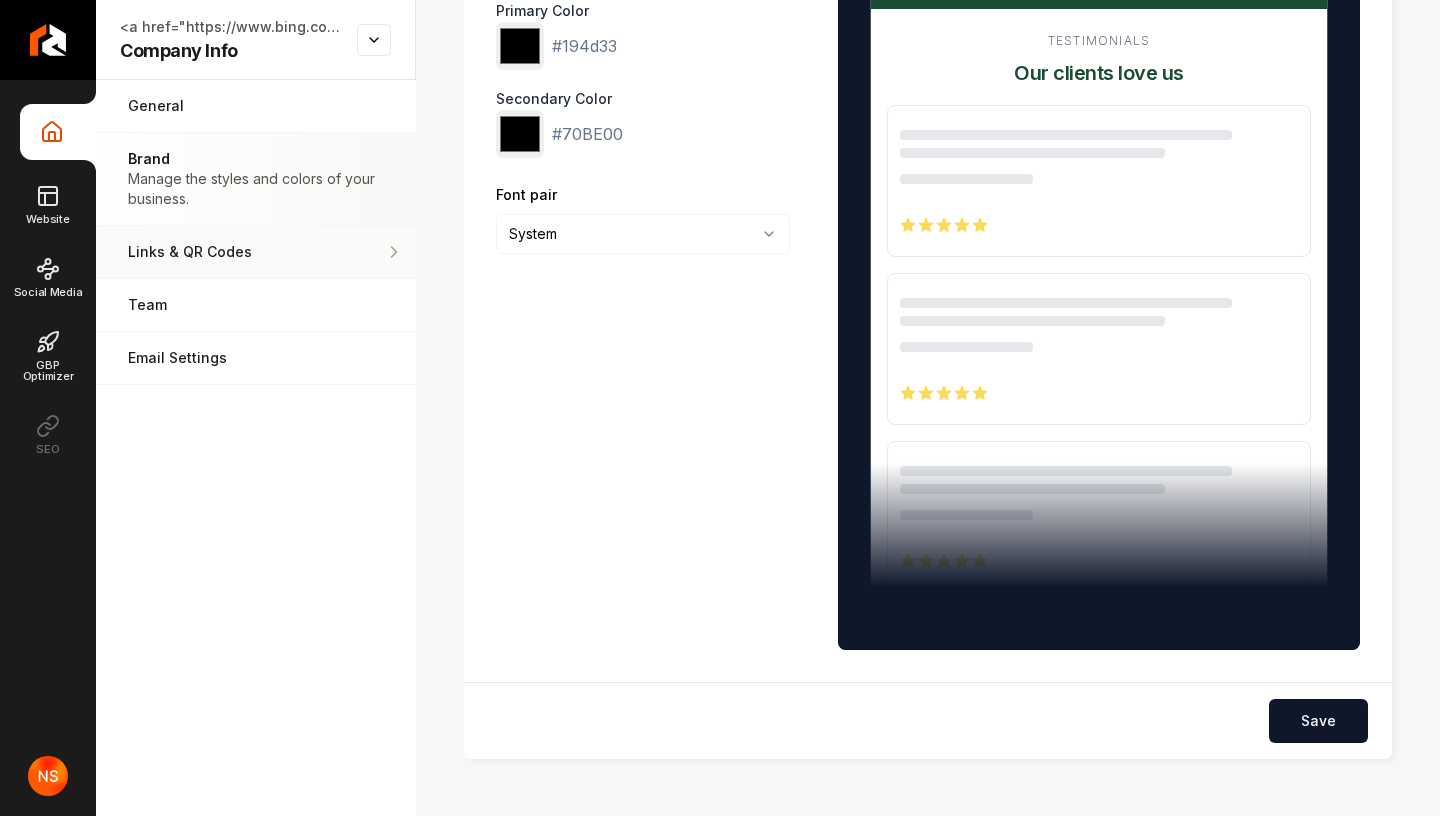 click on "Links & QR Codes" at bounding box center [256, 252] 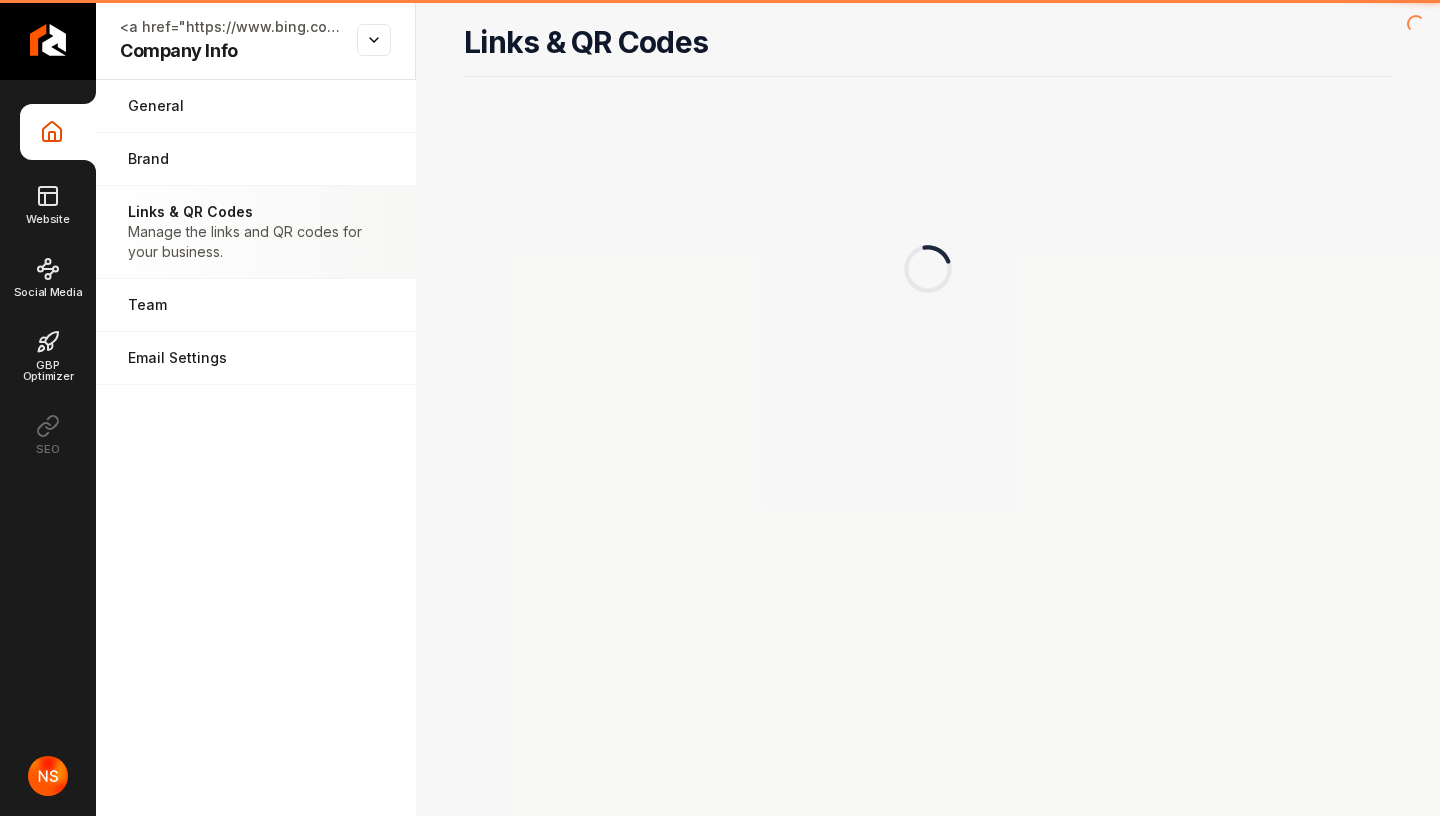 scroll, scrollTop: 0, scrollLeft: 0, axis: both 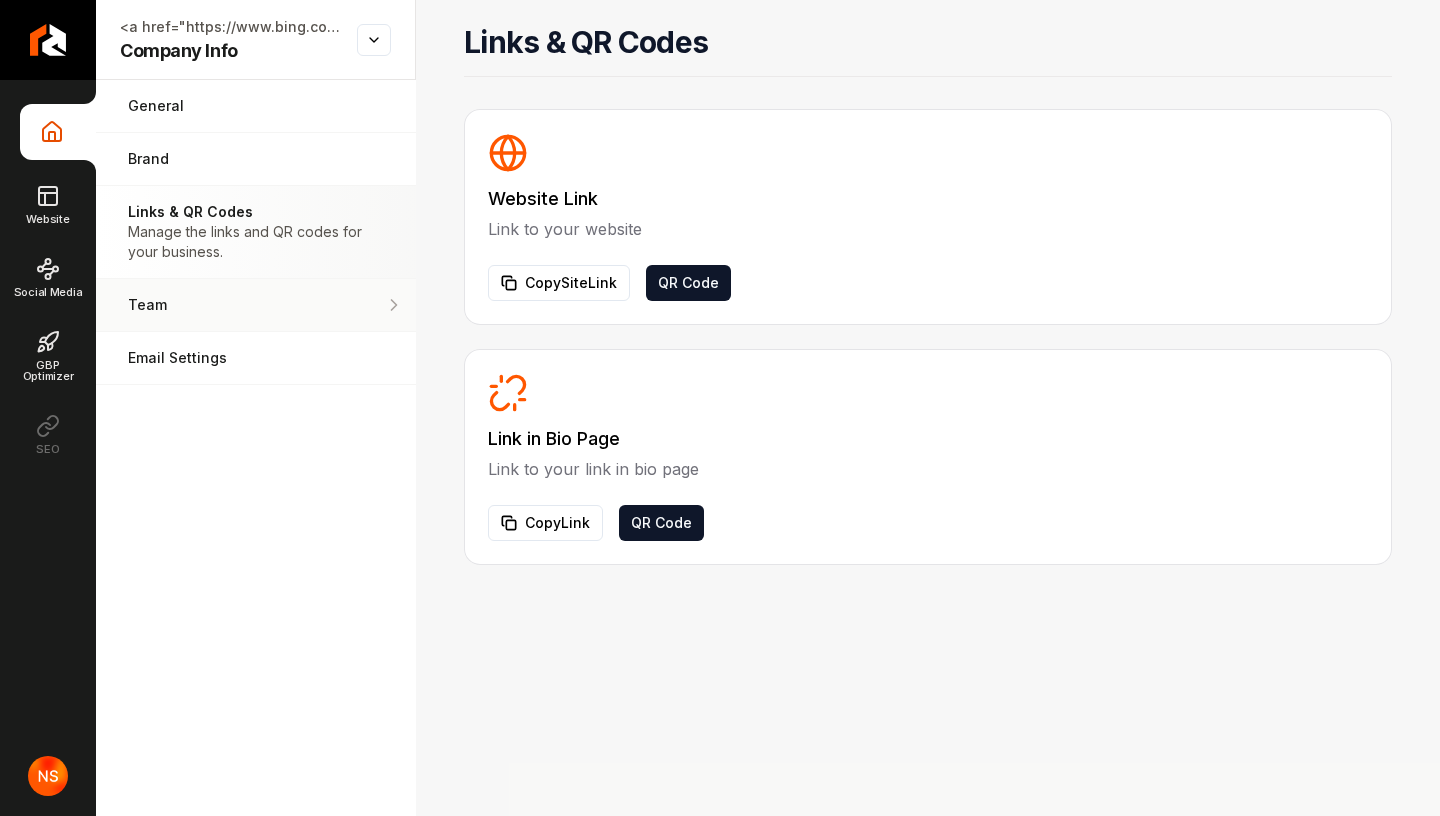 click on "Team" at bounding box center (224, 305) 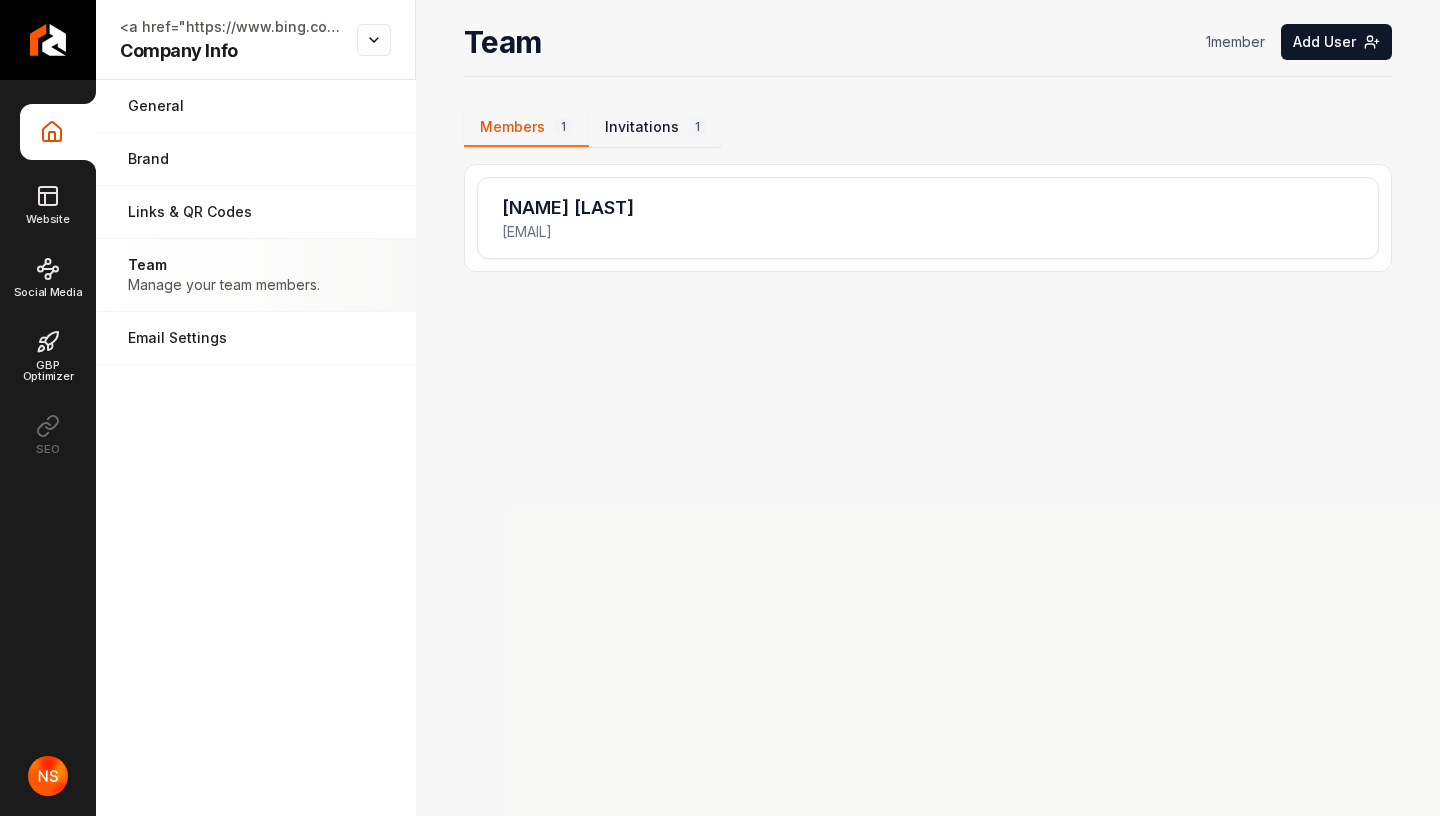 click on "Invitations 1" at bounding box center (656, 128) 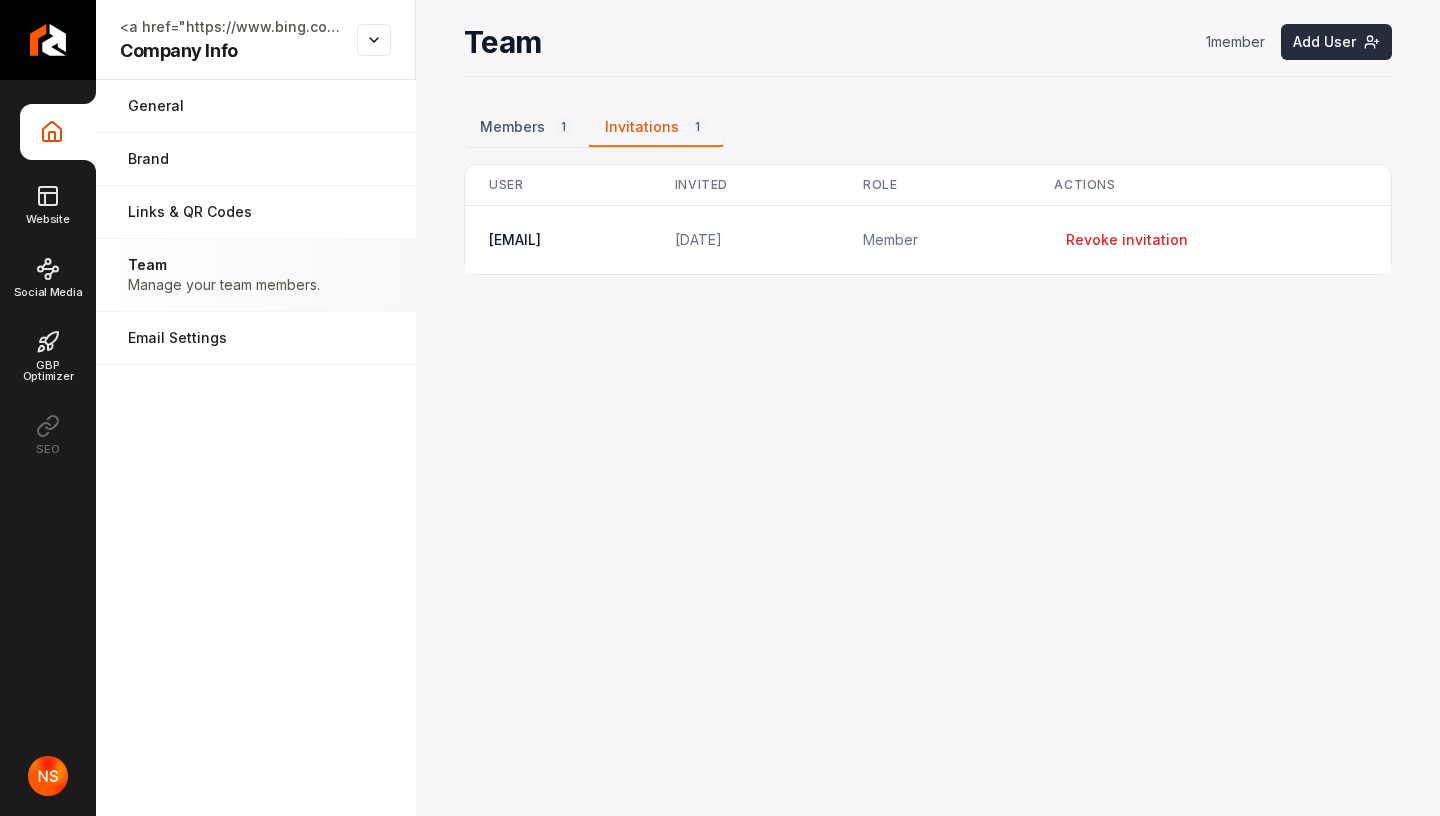 click on "Add User" at bounding box center (1336, 42) 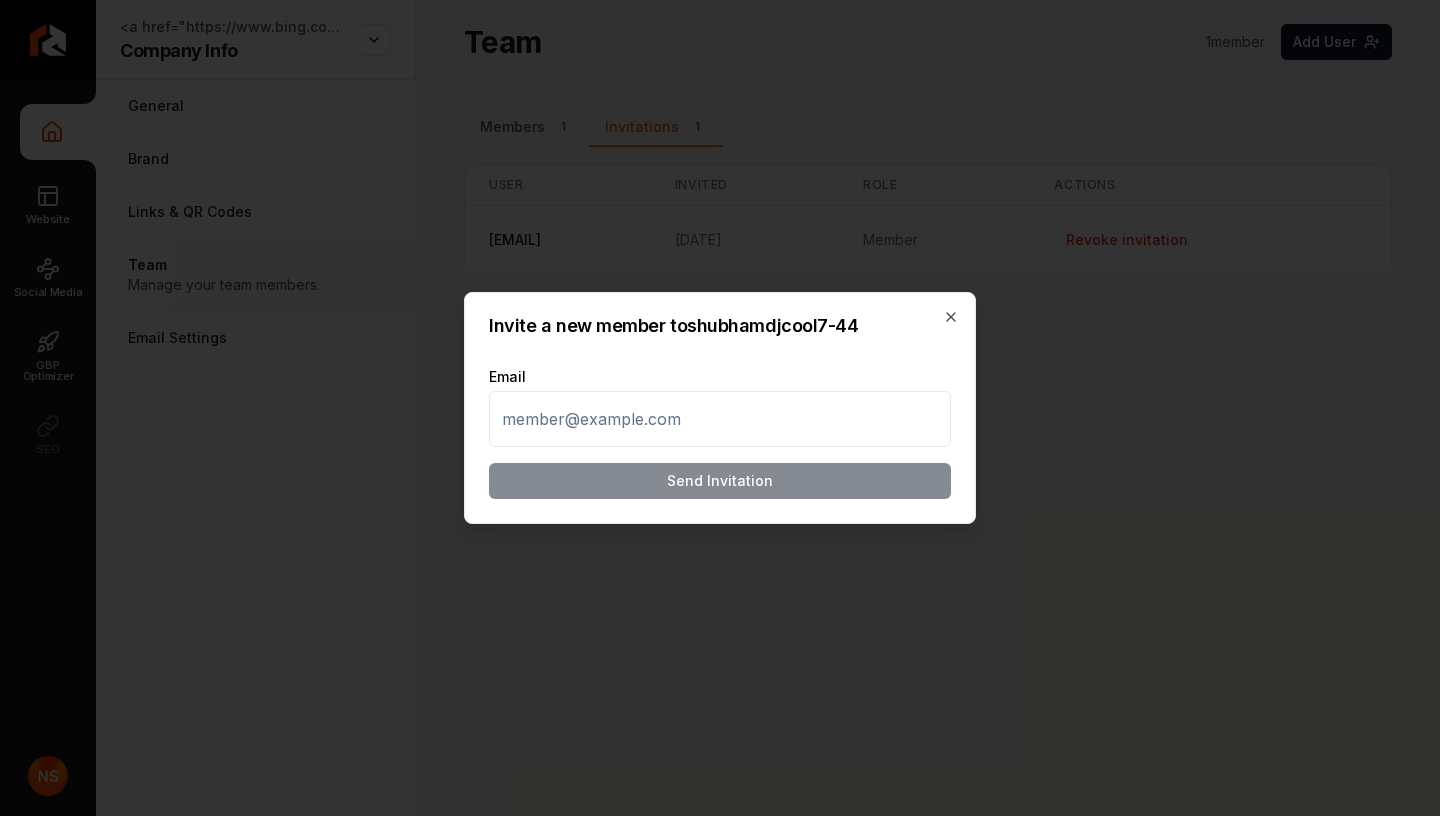 click at bounding box center [720, 419] 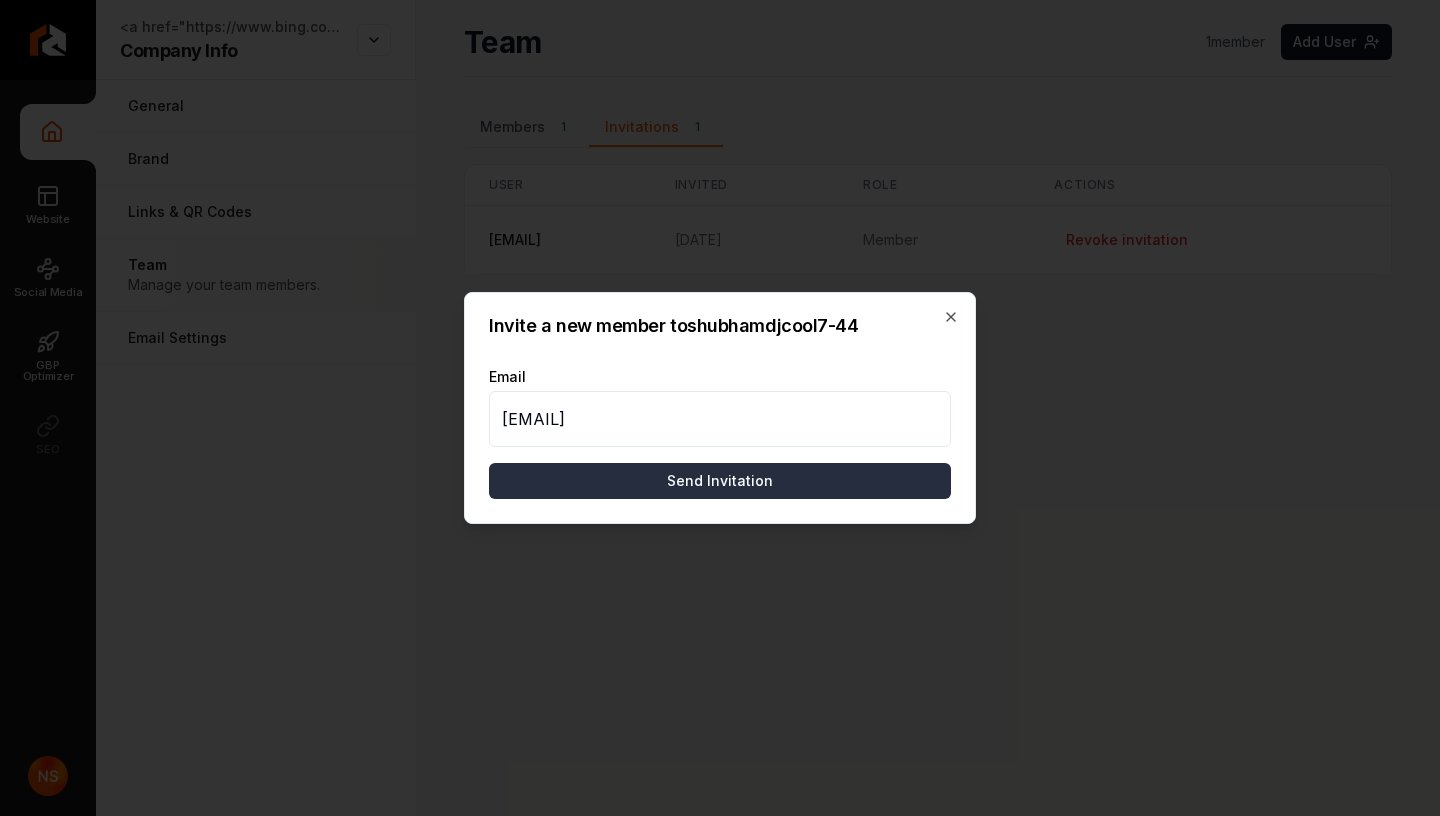 type on "[EMAIL]" 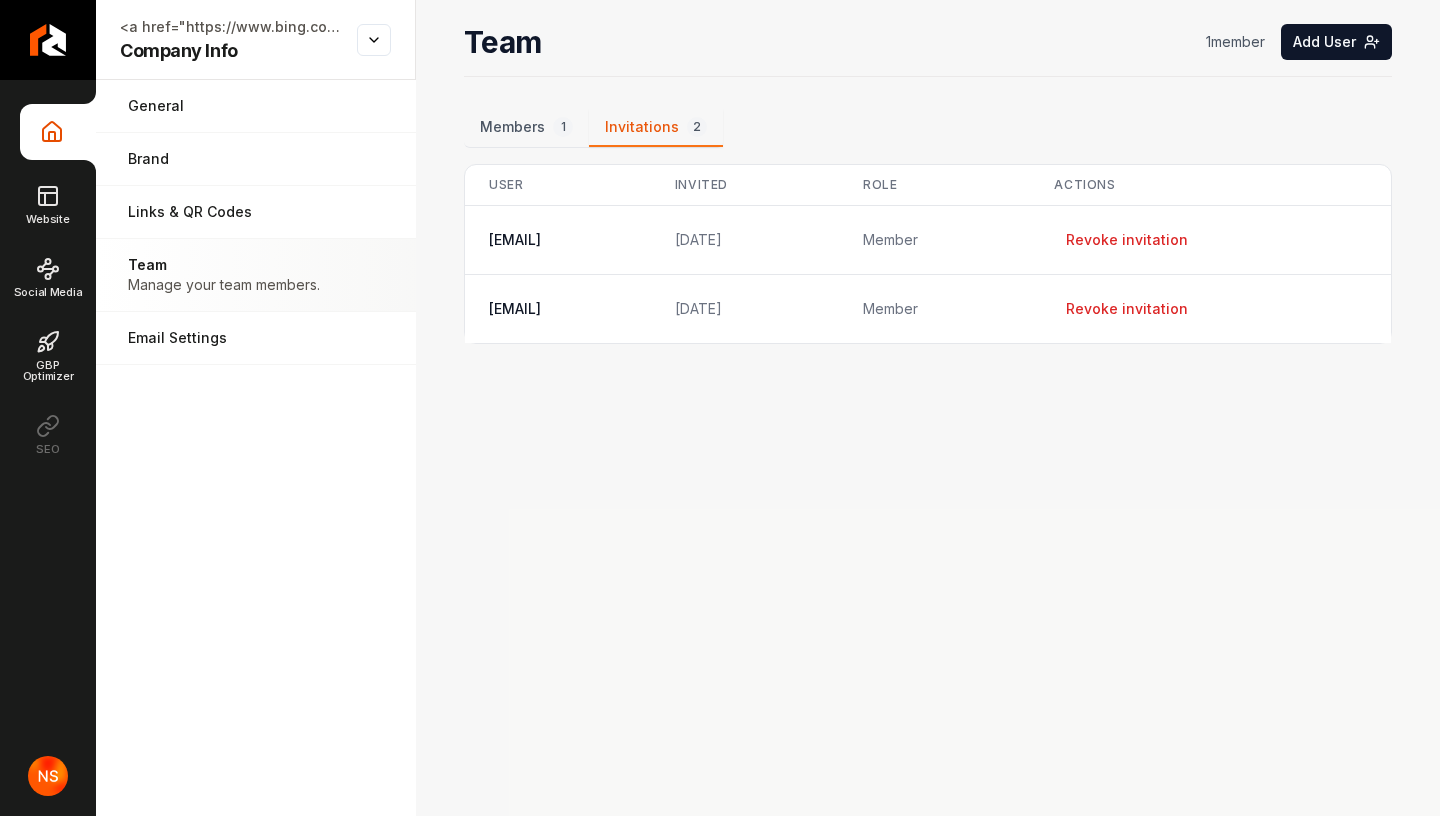 click on "Role" at bounding box center [934, 185] 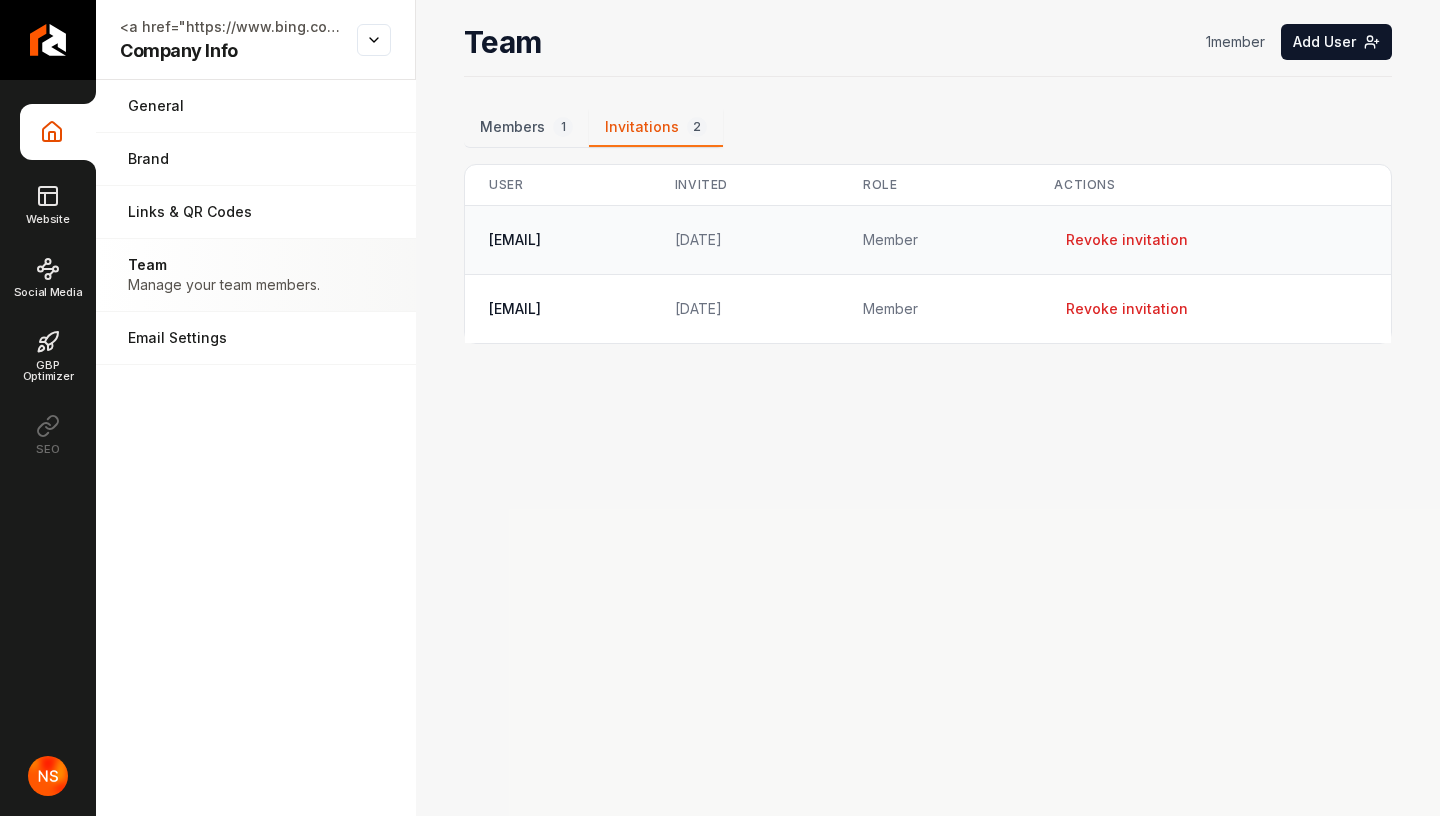 click on "member" at bounding box center (934, 240) 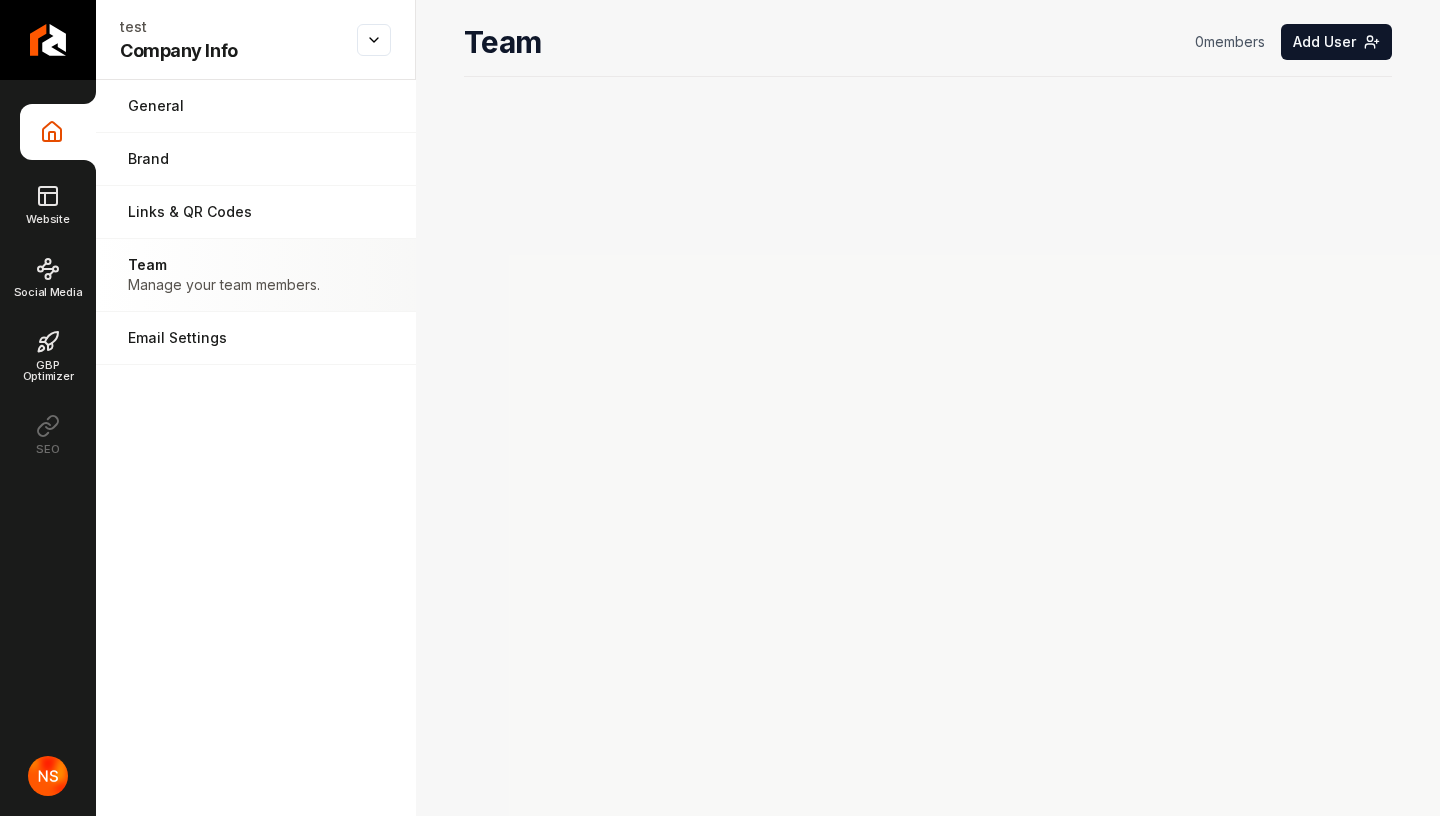 scroll, scrollTop: 0, scrollLeft: 0, axis: both 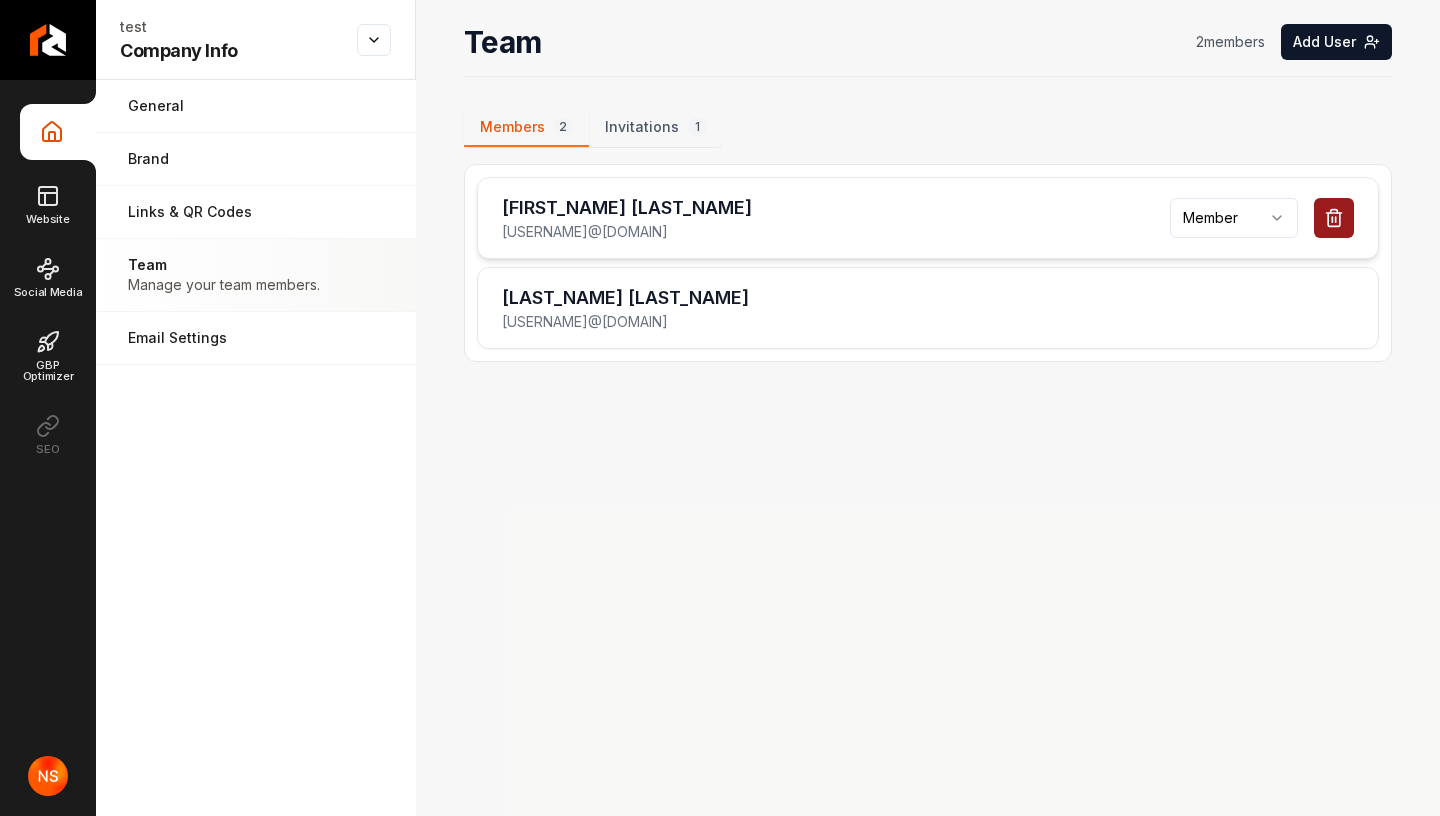 click on "Company Info Website Social Media GBP Optimizer SEO test Company Info Open menu test Company Info General Adjust your general settings. Brand Manage the styles and colors of your business. Links & QR Codes Manage the links and QR codes for your business. Team Manage your team members. Email Settings Manage your email settings. Team 2  member s Add User  Members 2 Invitations 1 [FIRST]   [LAST] [USERNAME]@[DOMAIN] Member nameh   [LAST] [USERNAME]@[DOMAIN] /dashboard/sites/[UUID]/organization" at bounding box center (720, 408) 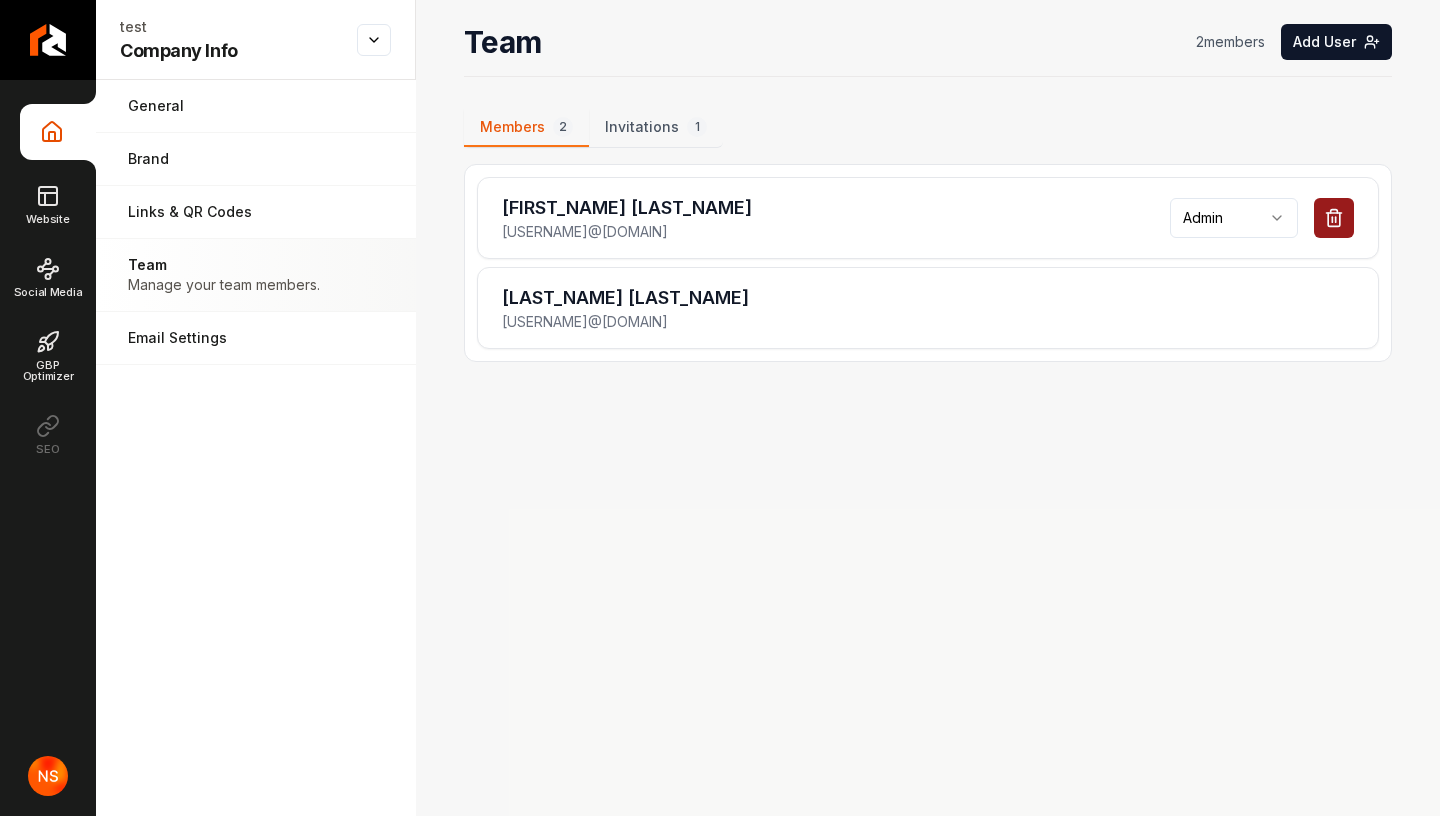 drag, startPoint x: 746, startPoint y: 234, endPoint x: 465, endPoint y: 236, distance: 281.0071 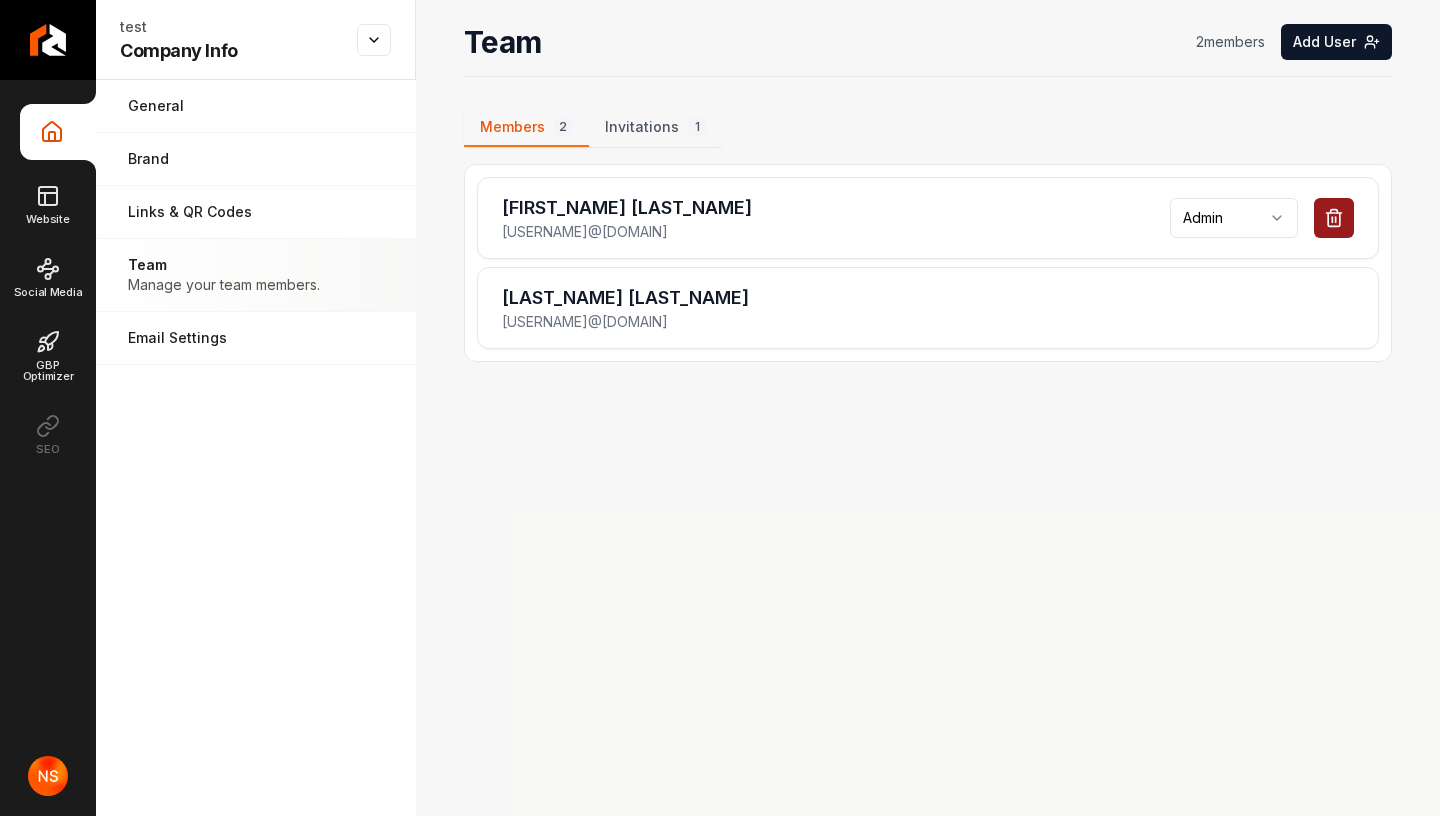 drag, startPoint x: 746, startPoint y: 236, endPoint x: 469, endPoint y: 246, distance: 277.18045 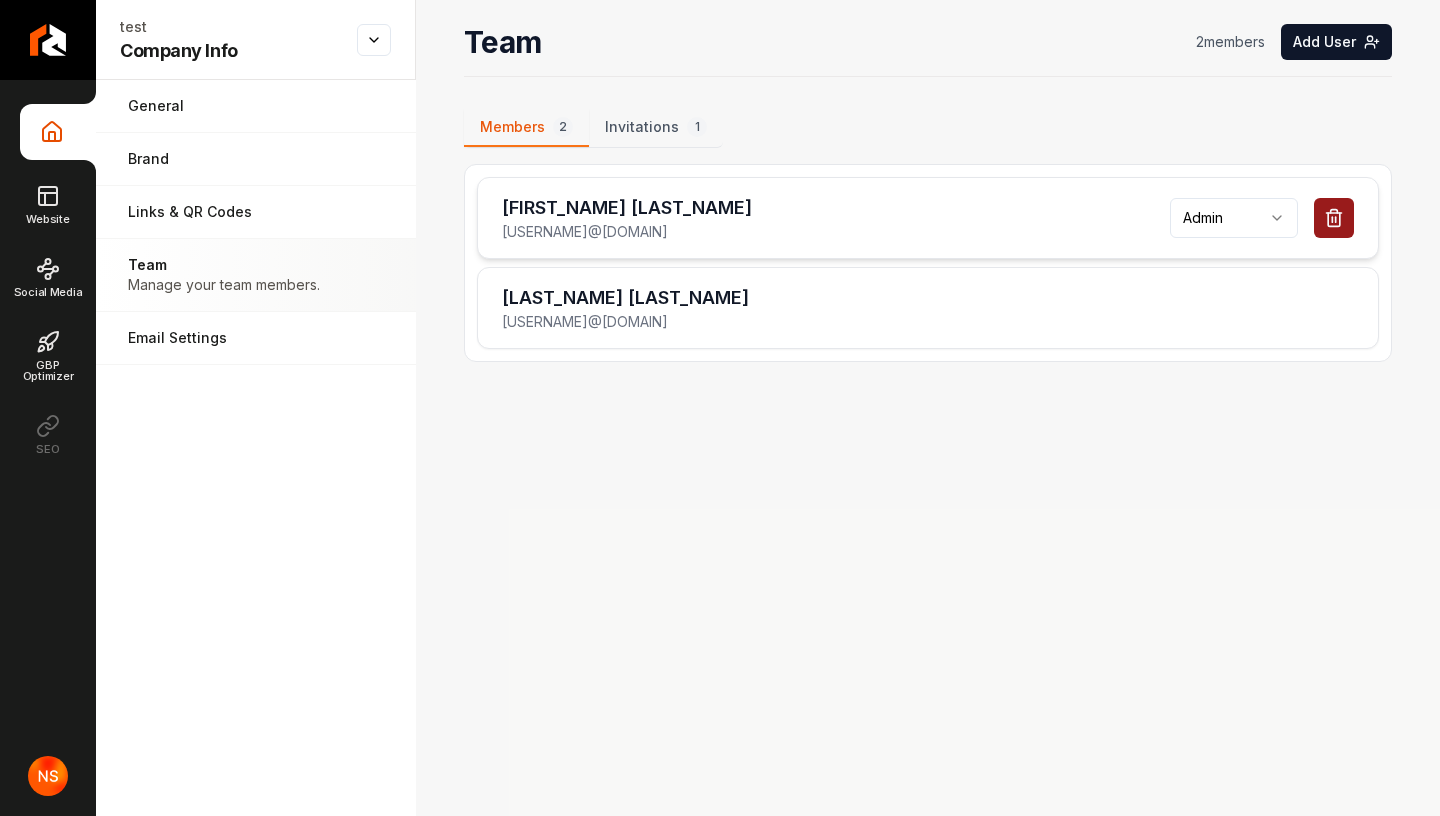 click on "Company Info Website Social Media GBP Optimizer SEO test Company Info Open menu test Company Info General Adjust your general settings. Brand Manage the styles and colors of your business. Links & QR Codes Manage the links and QR codes for your business. Team Manage your team members. Email Settings Manage your email settings. Team 2  member s Add User  Members 2 Invitations 1 [FIRST]   [LAST] [USERNAME]@[DOMAIN] Admin nameh   [LAST] [USERNAME]@[DOMAIN] /dashboard/sites/[UUID]/organization" at bounding box center (720, 408) 